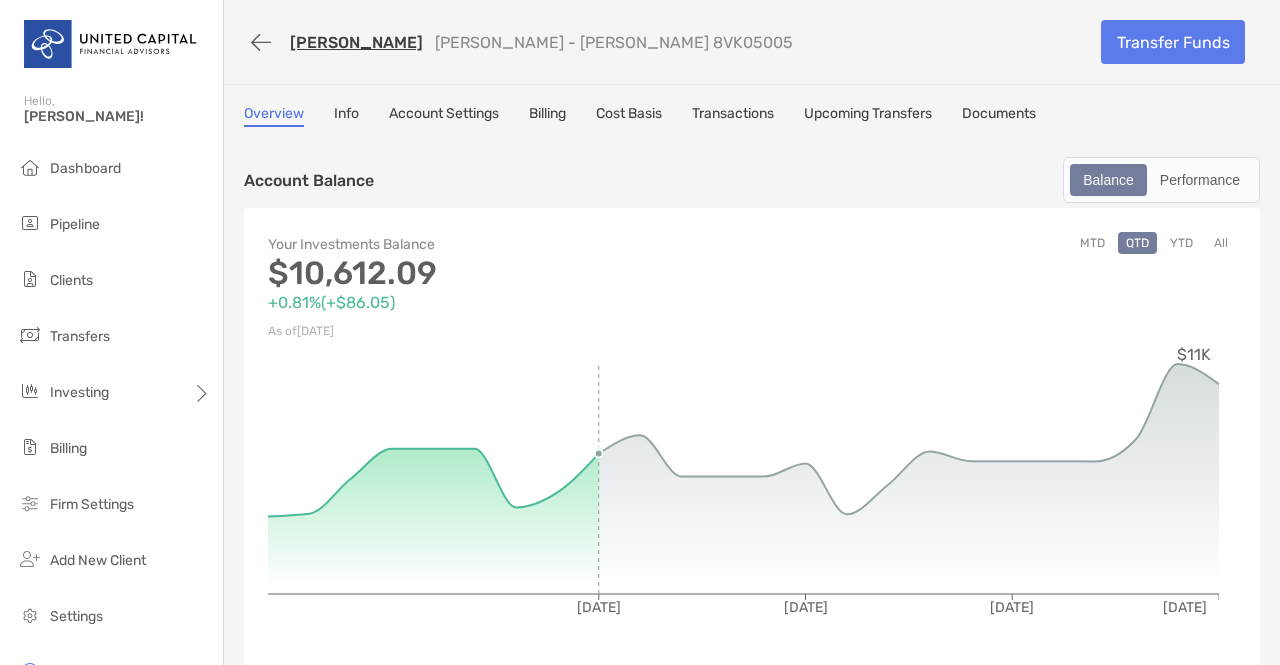 click at bounding box center (261, 42) 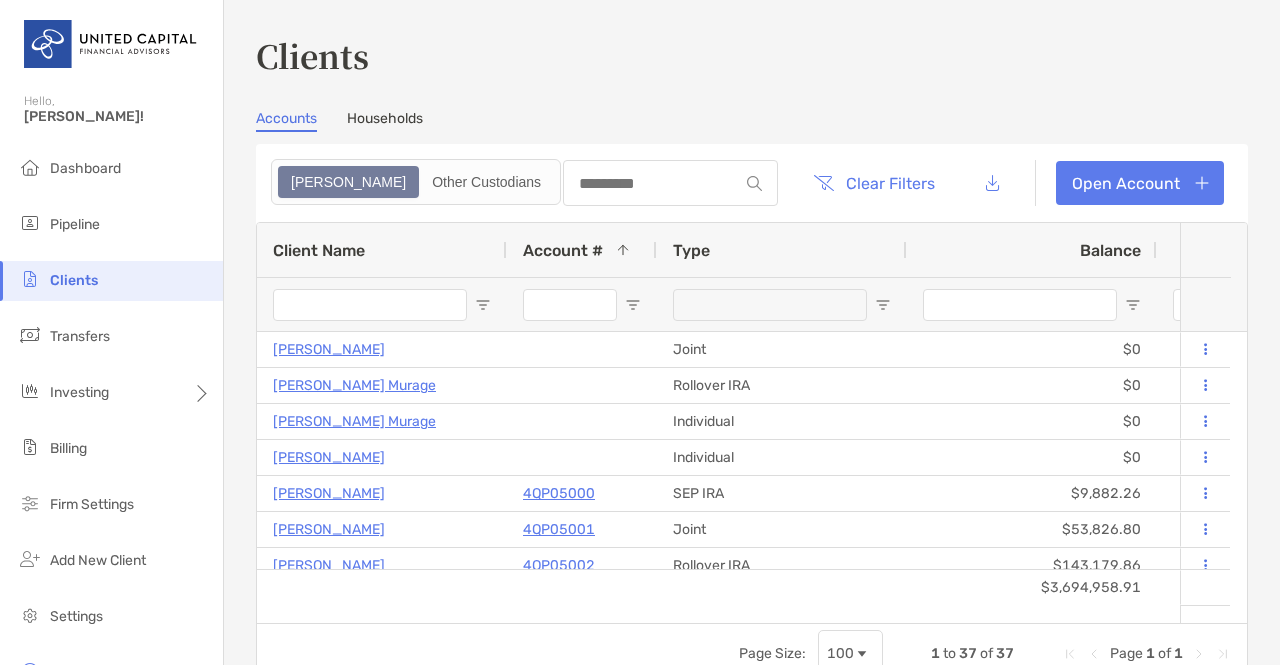 scroll, scrollTop: 0, scrollLeft: 0, axis: both 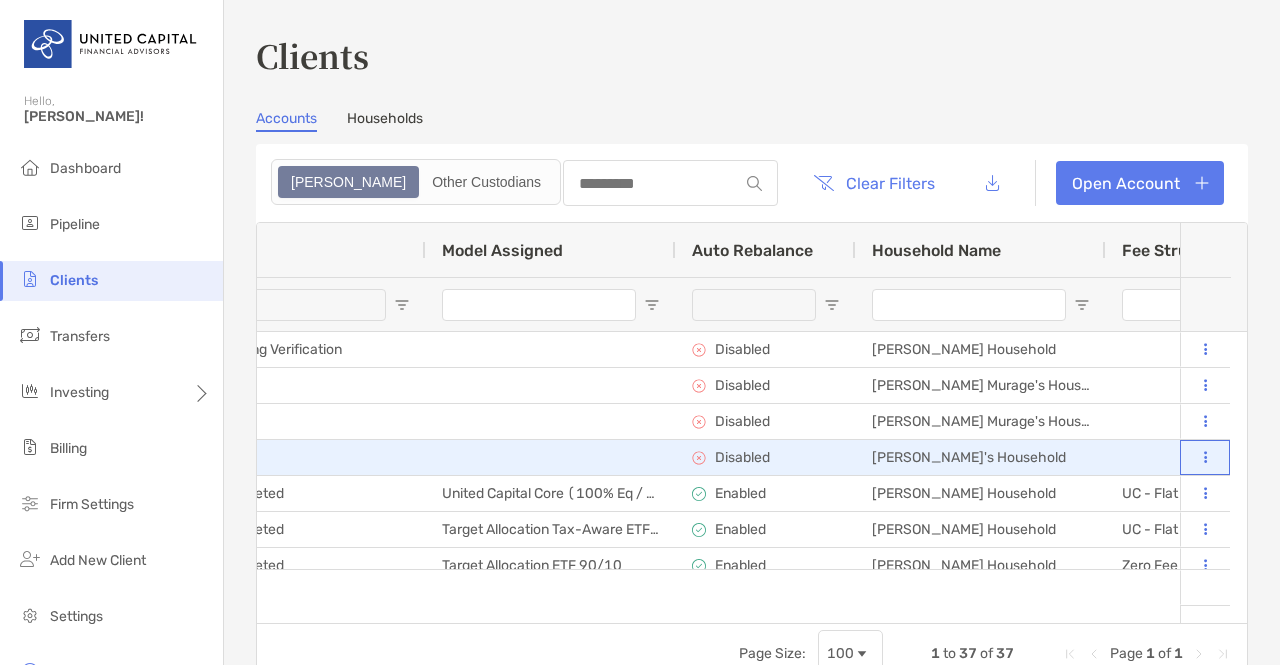 click at bounding box center [1205, 458] 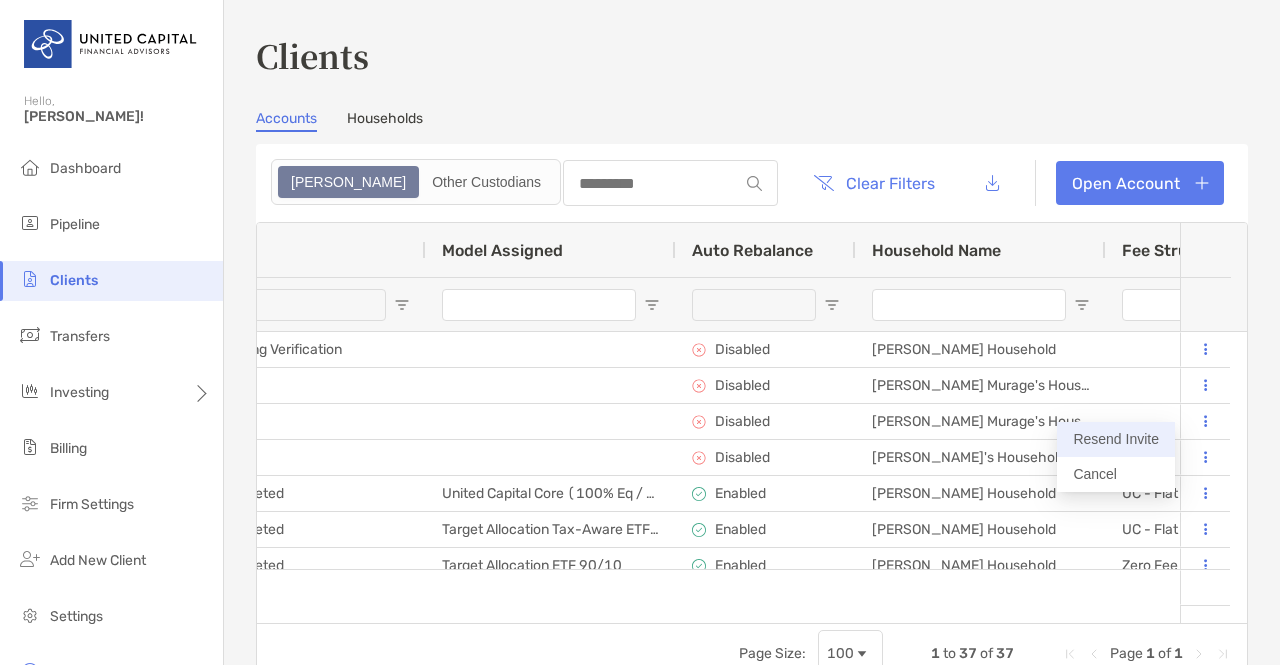 click on "Resend Invite" at bounding box center [1116, 439] 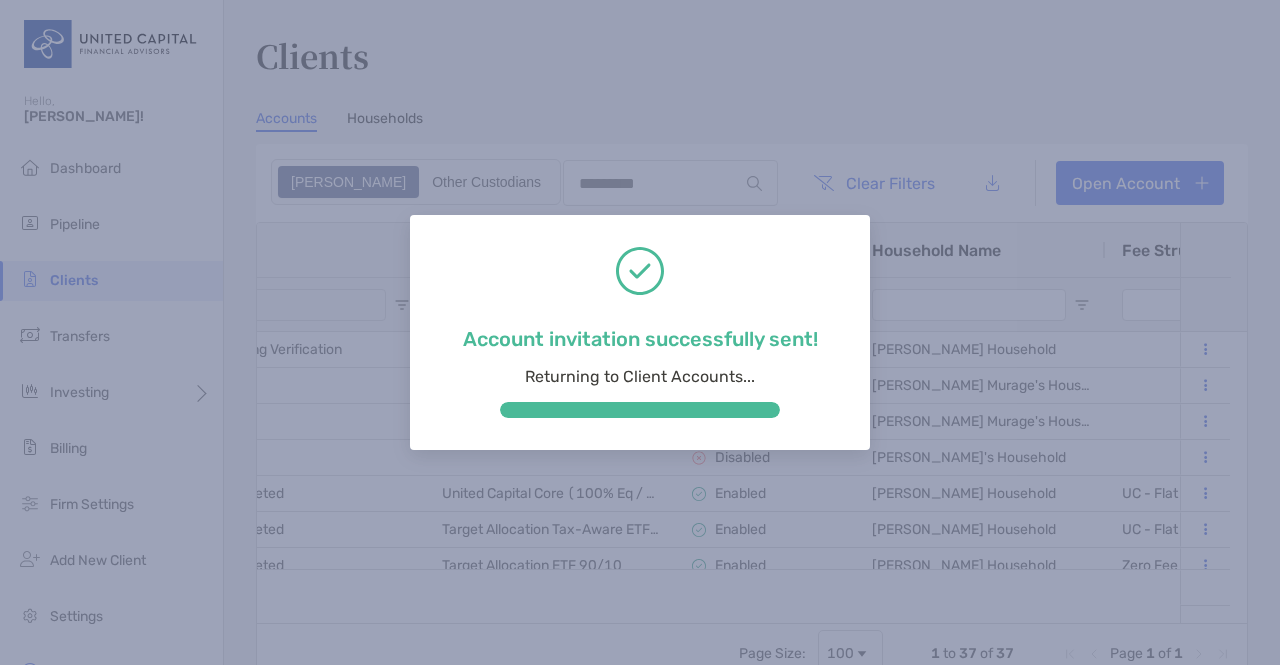 click on "Account invitation successfully sent! Returning to Client Accounts..." at bounding box center (640, 332) 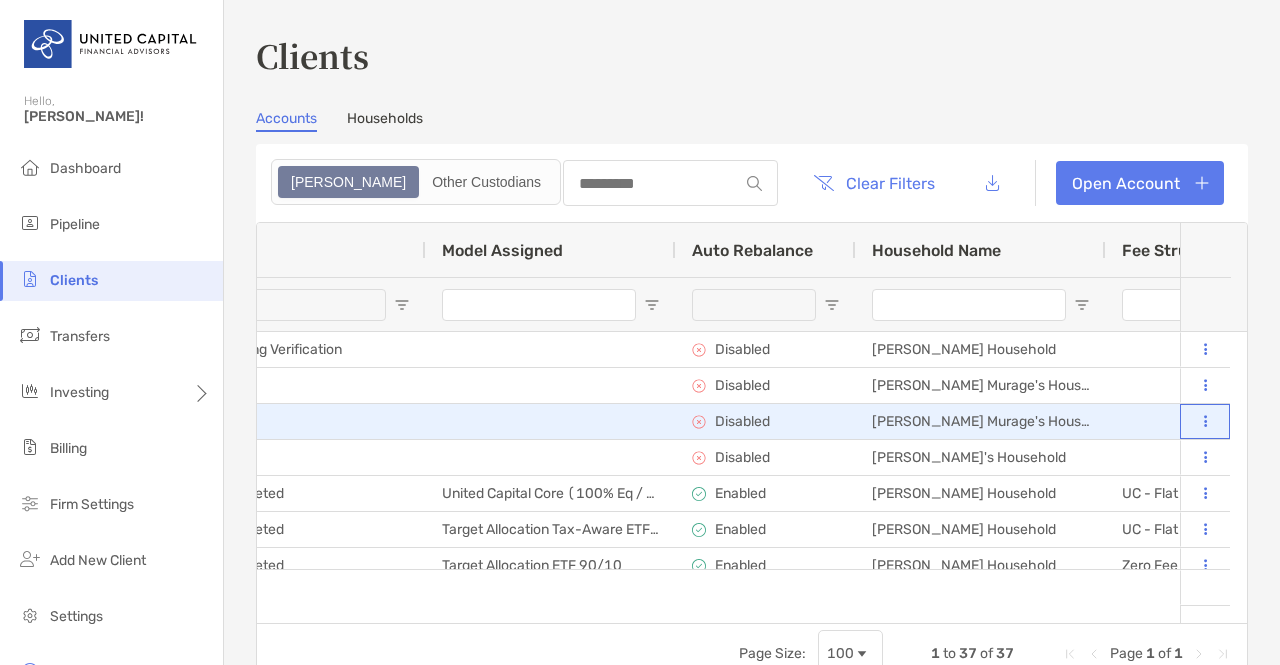 click at bounding box center (1205, 422) 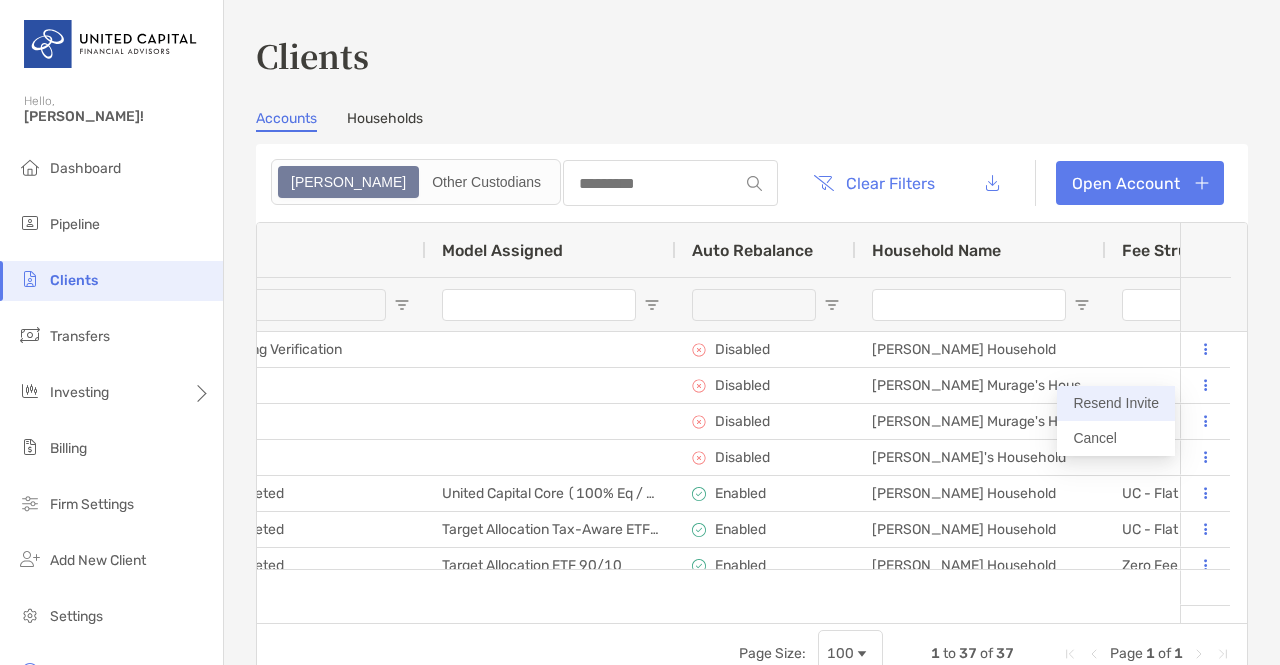 click on "Resend Invite" at bounding box center [1116, 403] 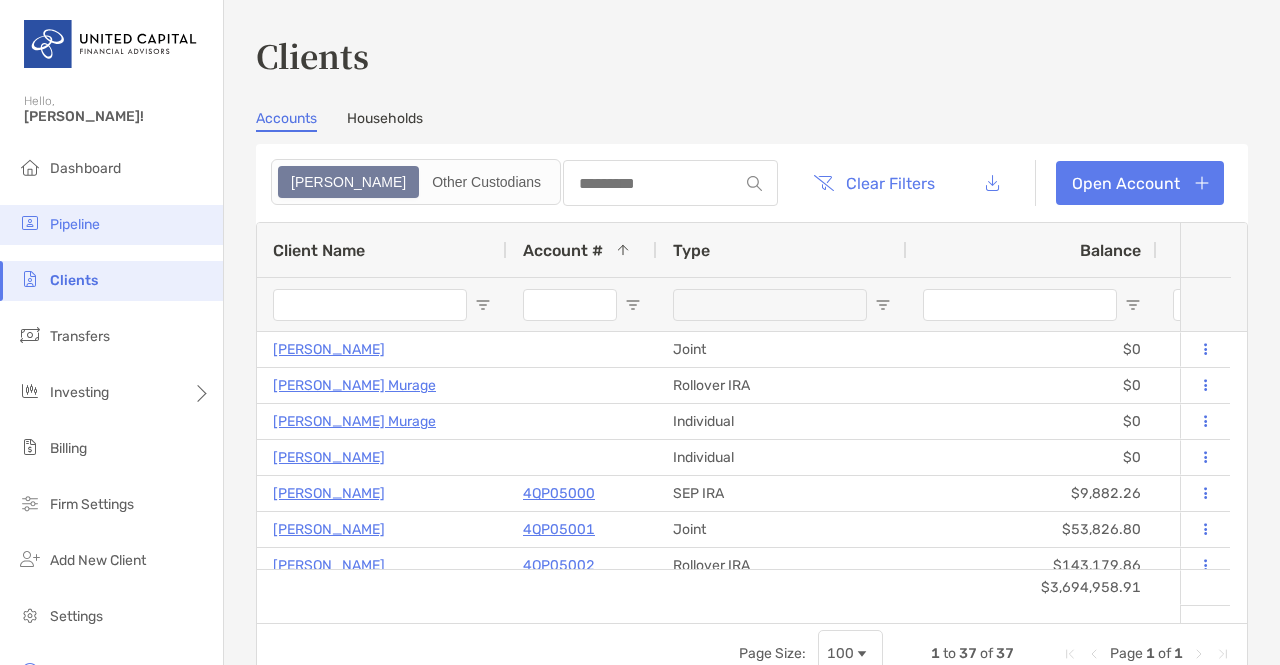click on "Pipeline" at bounding box center [111, 225] 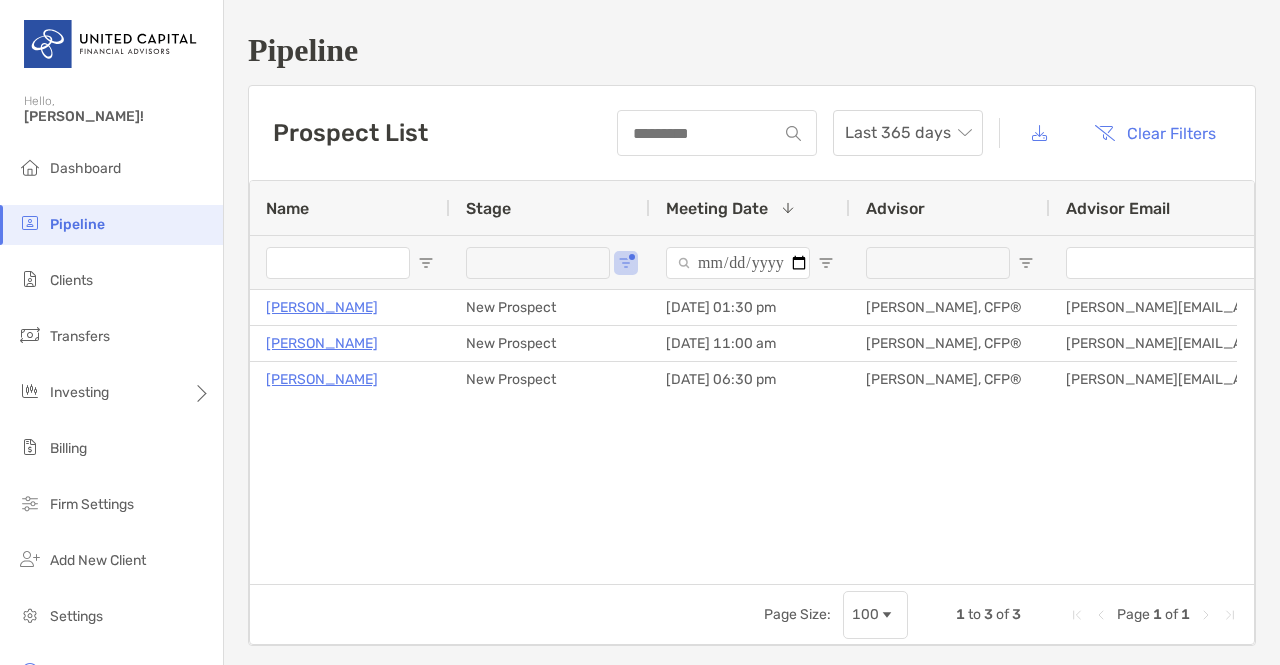 type on "**********" 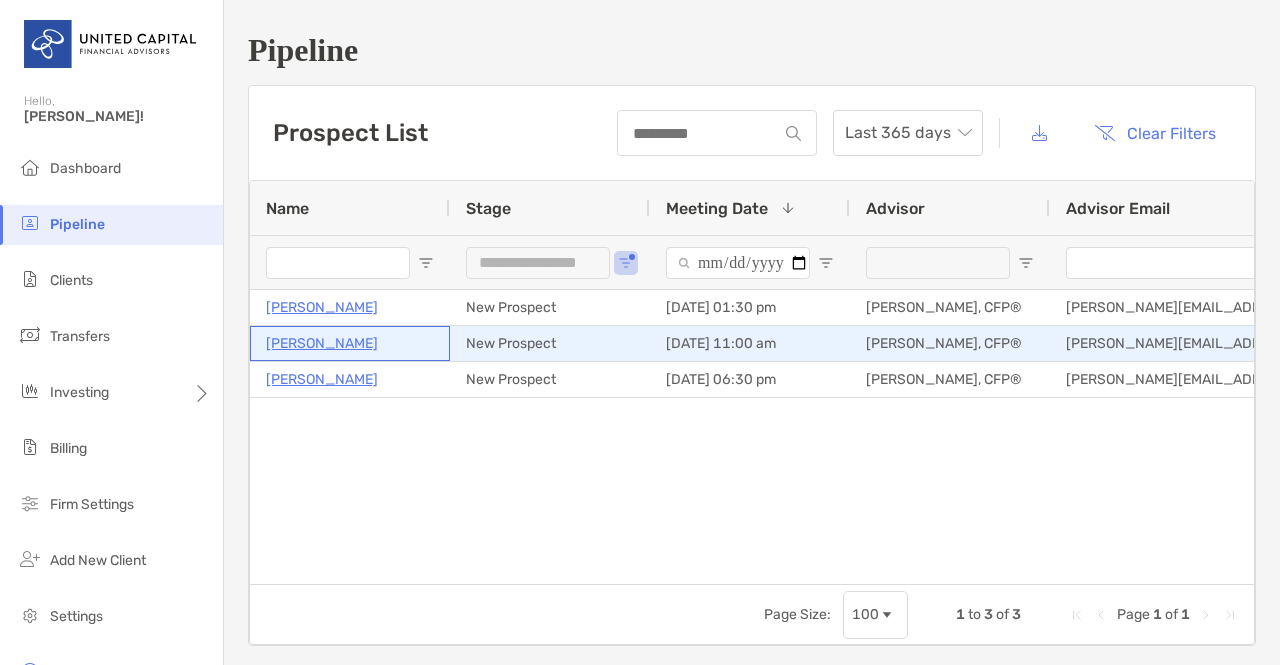 click on "John Carpenter" at bounding box center [322, 343] 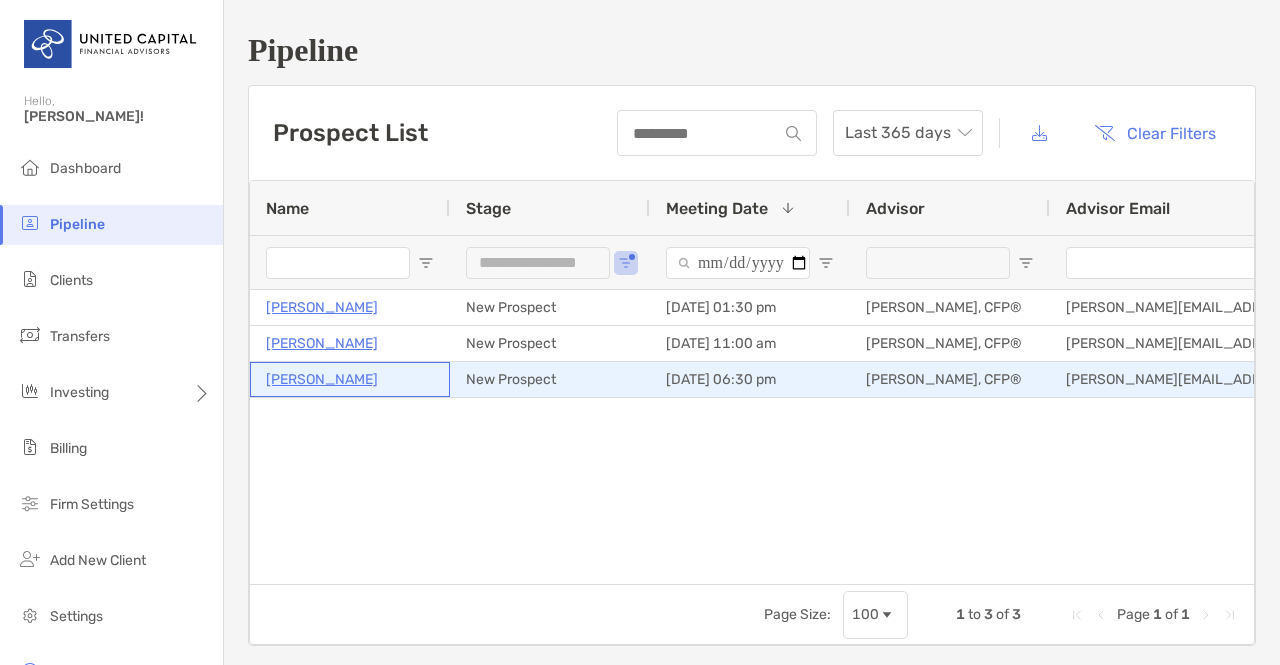 click on "Jennifer Jenkins" at bounding box center (322, 379) 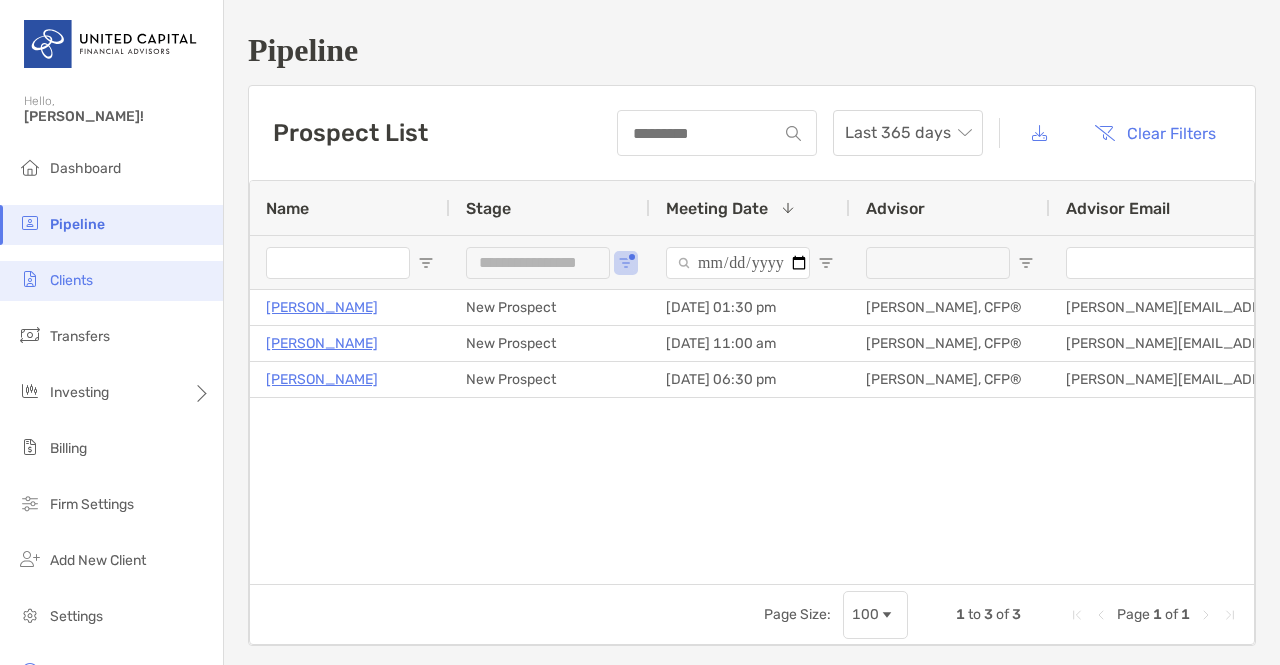 click on "Clients" at bounding box center (111, 281) 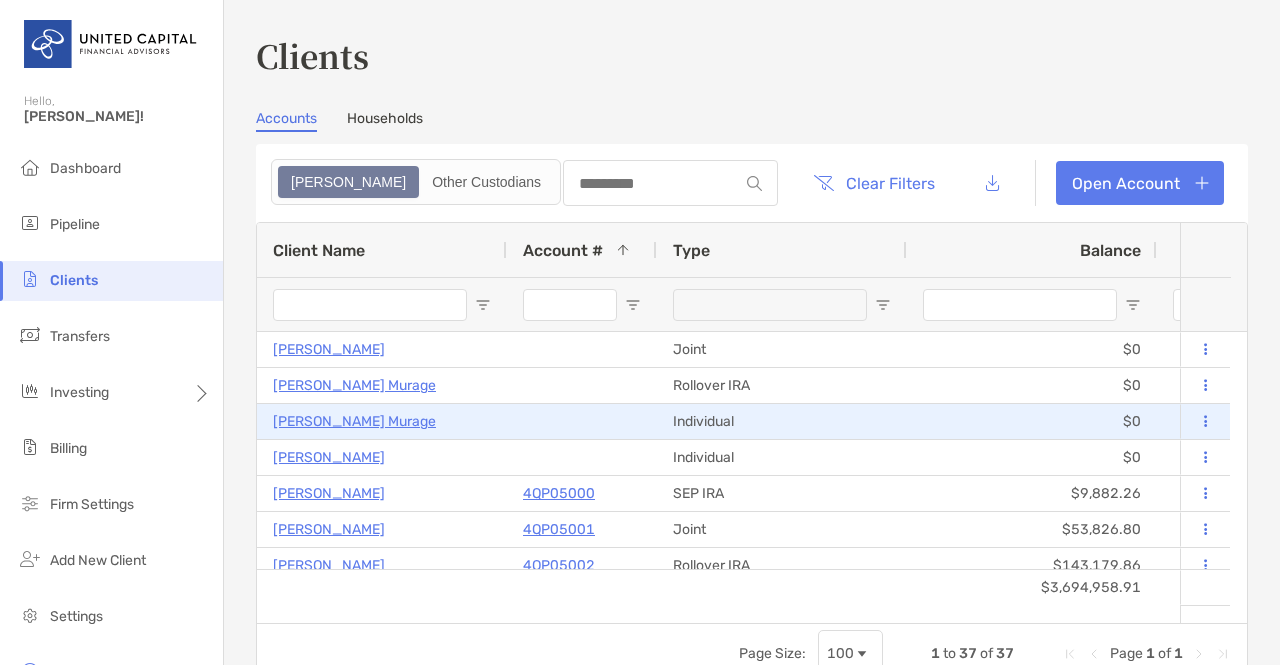 scroll, scrollTop: 120, scrollLeft: 0, axis: vertical 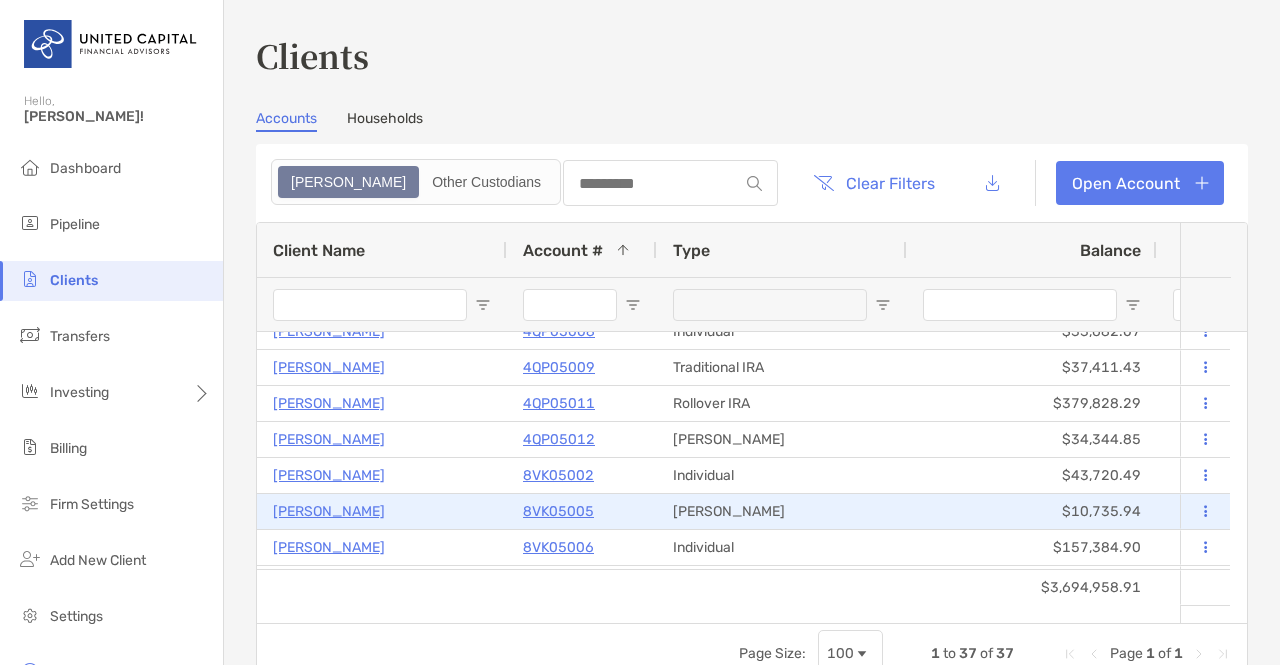 click on "8VK05005" at bounding box center [558, 511] 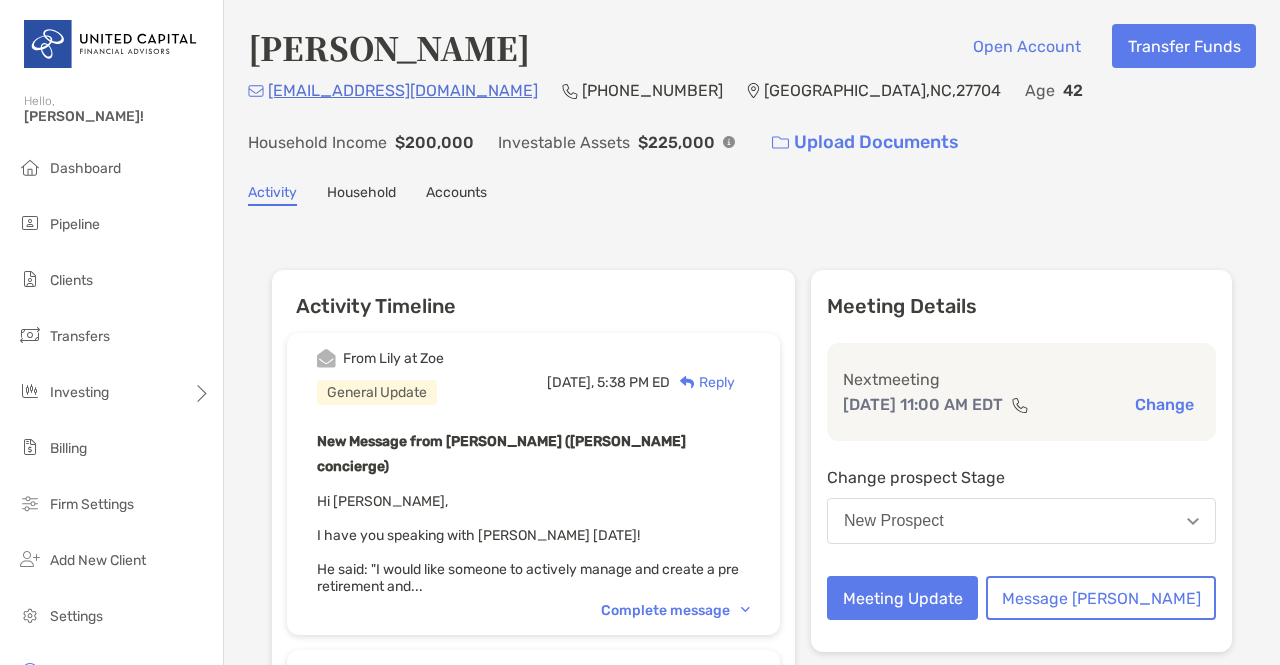 scroll, scrollTop: 0, scrollLeft: 0, axis: both 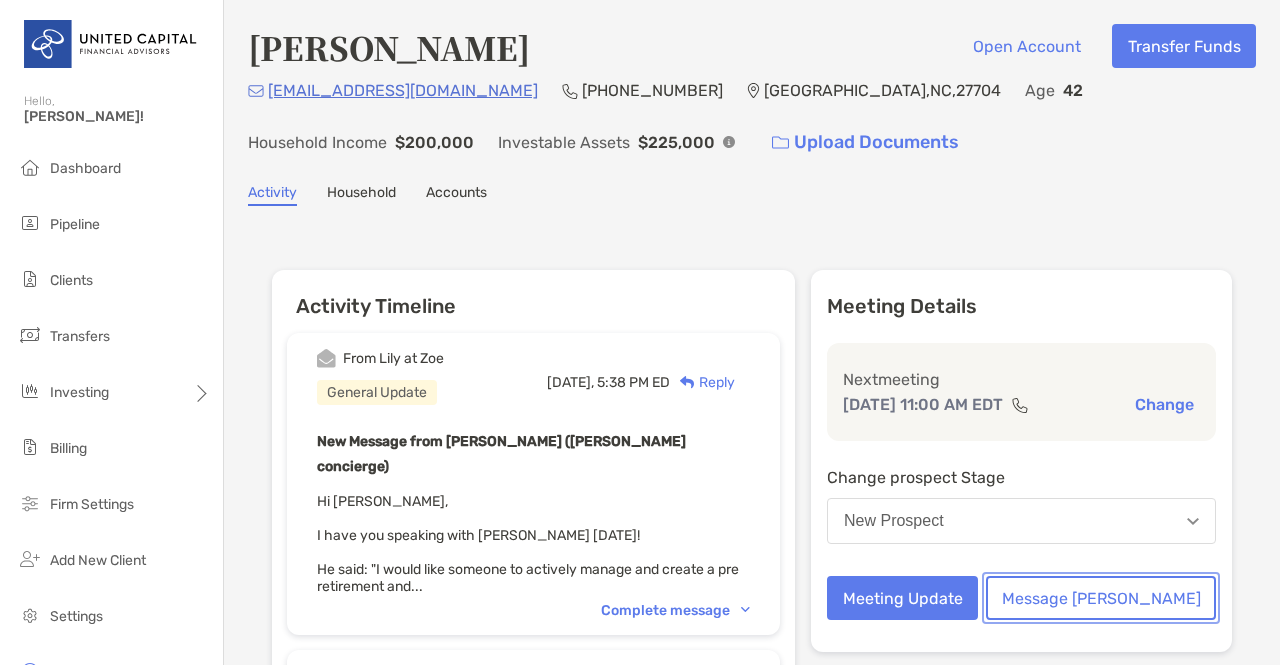 click on "Message Zoe" at bounding box center [1101, 598] 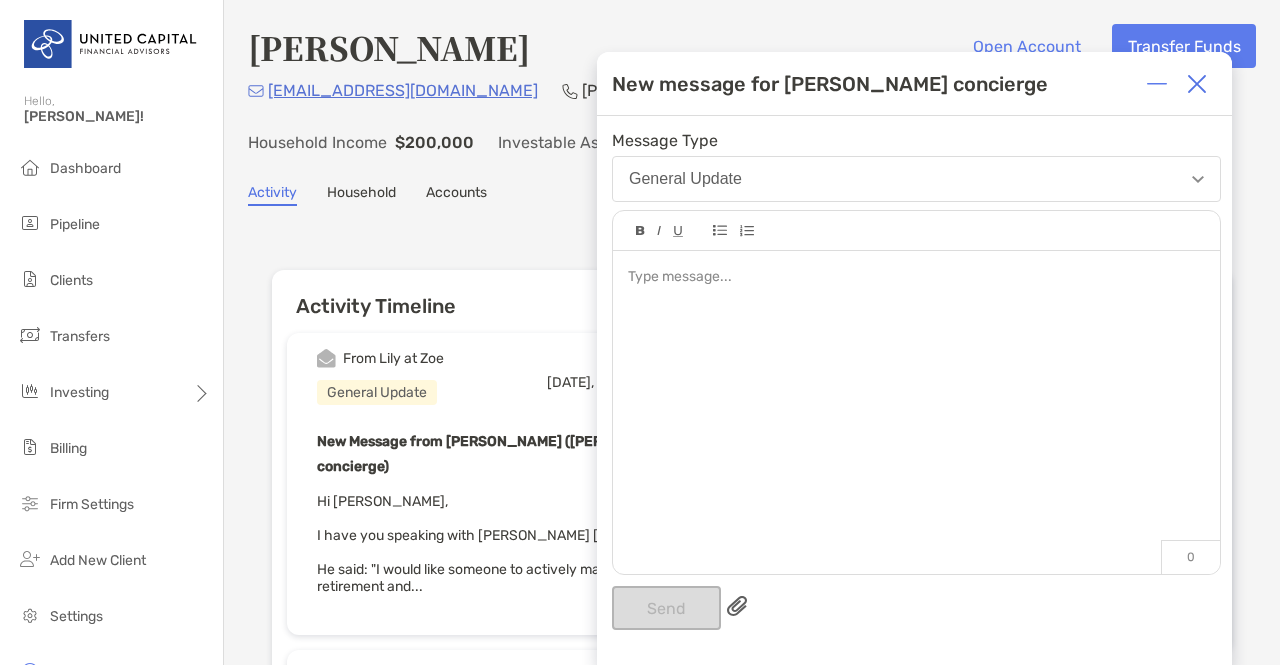 click at bounding box center [916, 402] 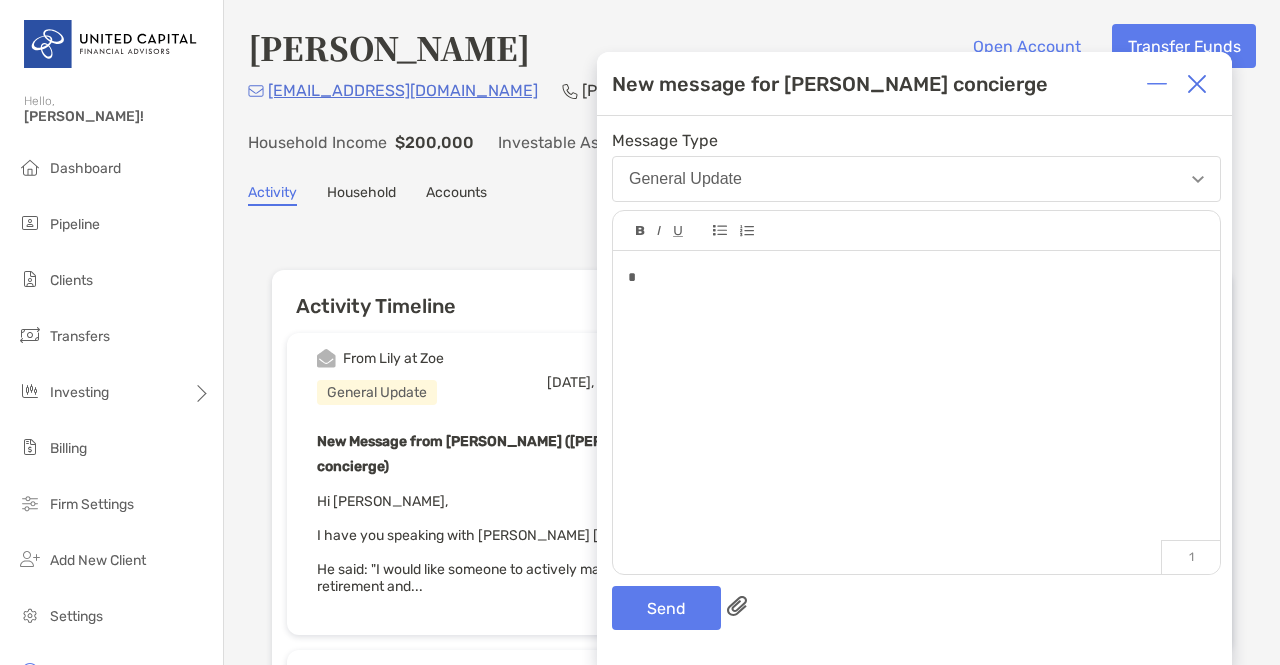 type 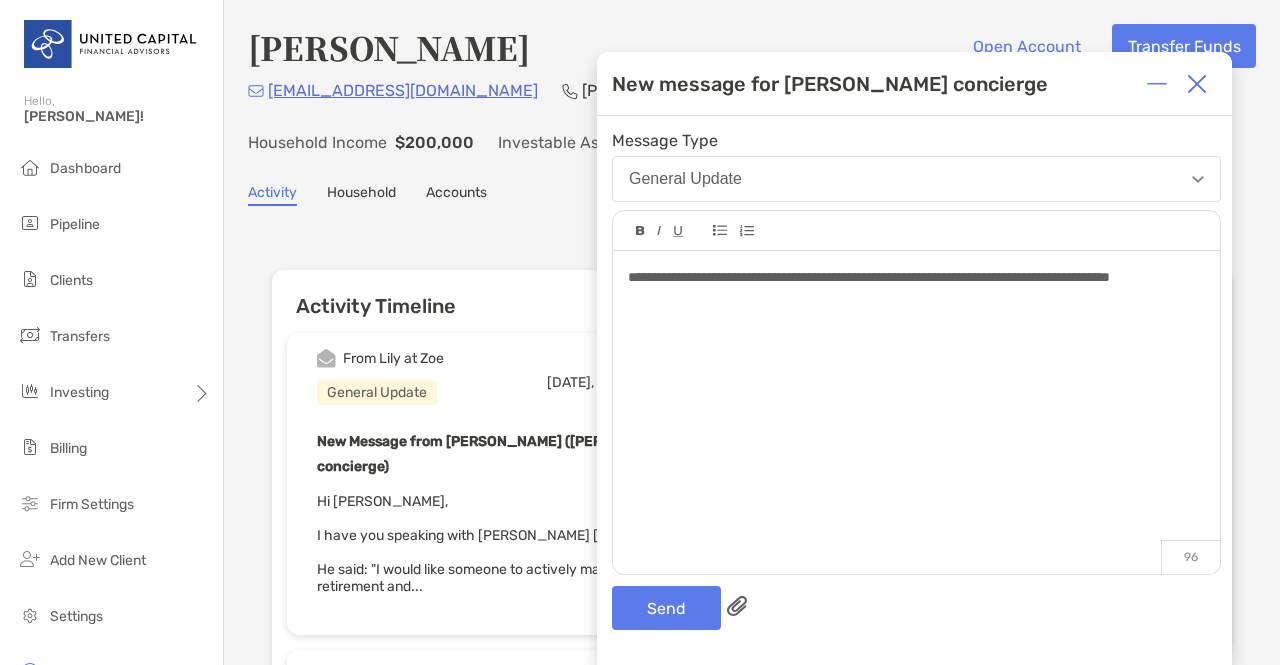 click at bounding box center [1157, 84] 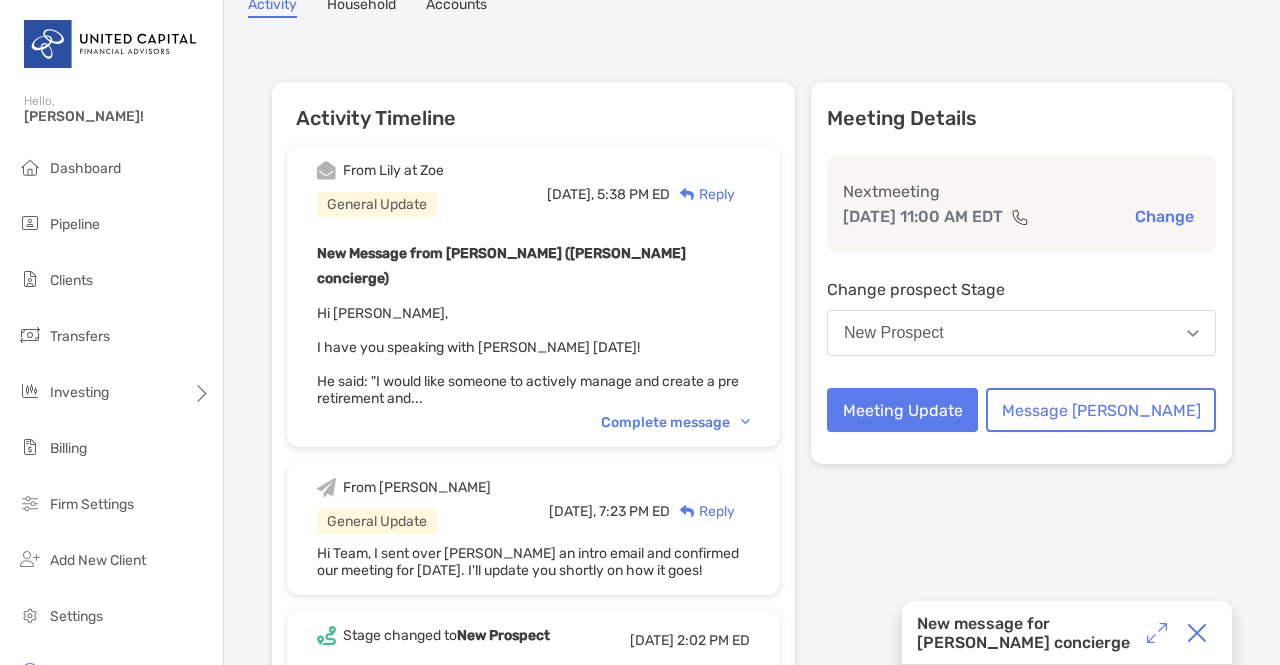 scroll, scrollTop: 0, scrollLeft: 0, axis: both 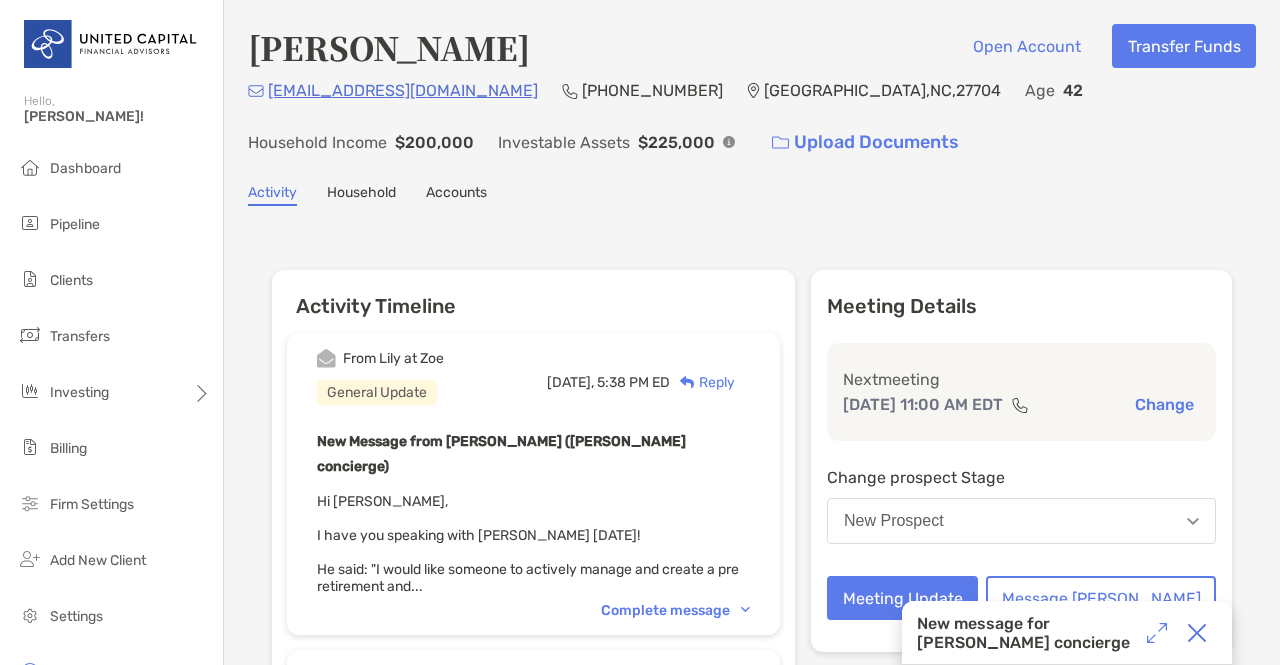 click at bounding box center [1157, 633] 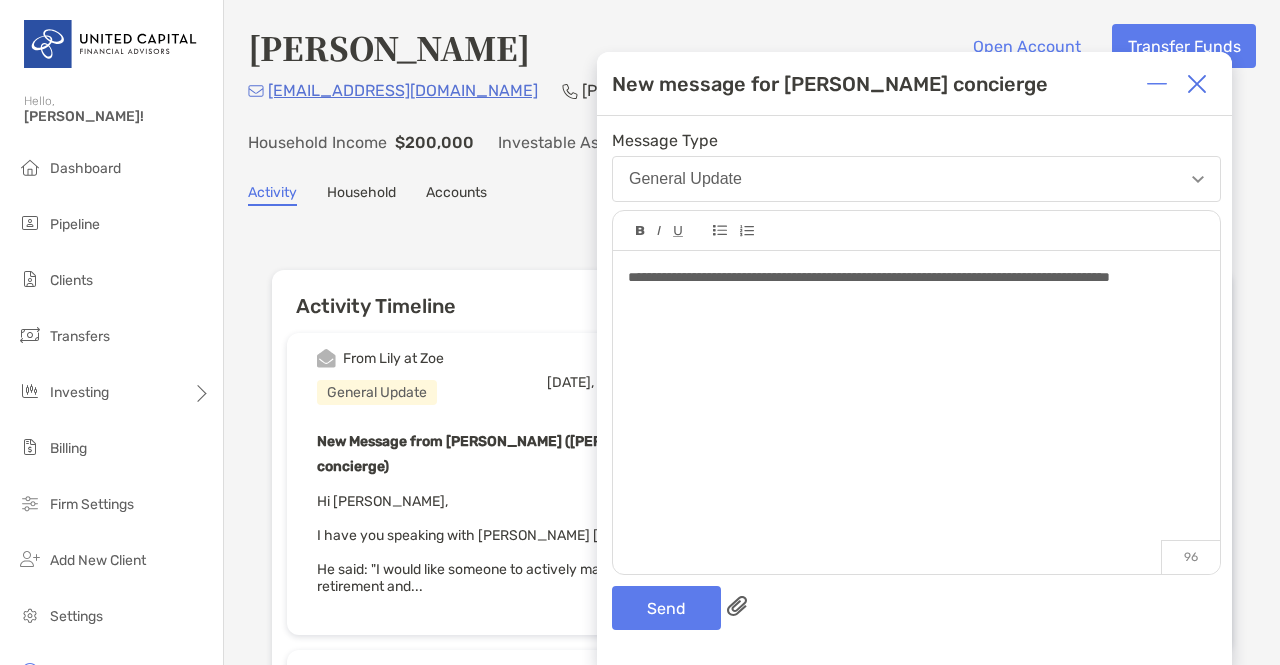 click on "**********" at bounding box center (916, 402) 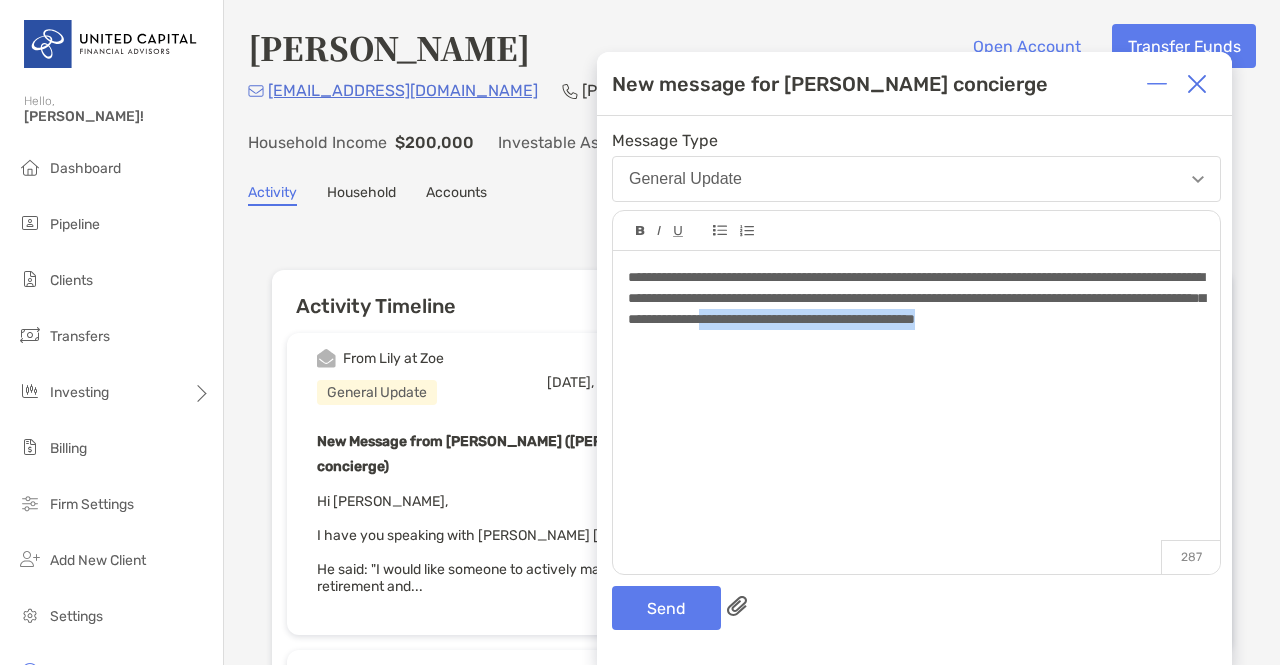 drag, startPoint x: 1036, startPoint y: 319, endPoint x: 1106, endPoint y: 364, distance: 83.21658 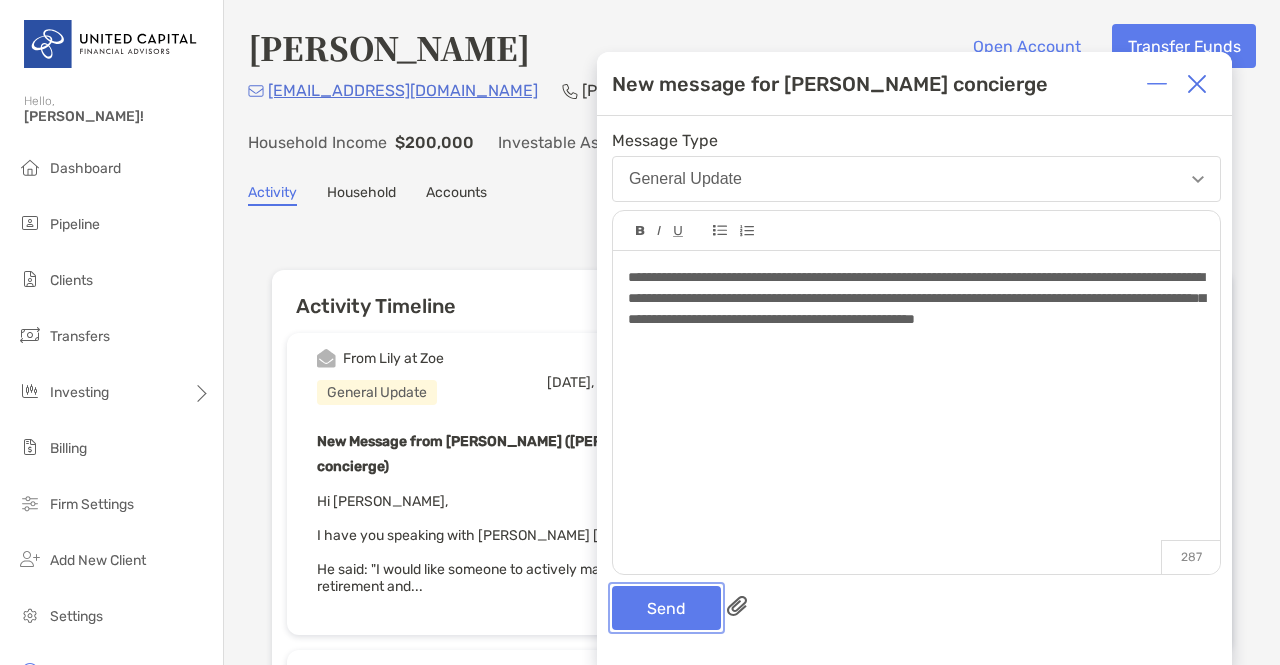 click on "Send" at bounding box center (666, 608) 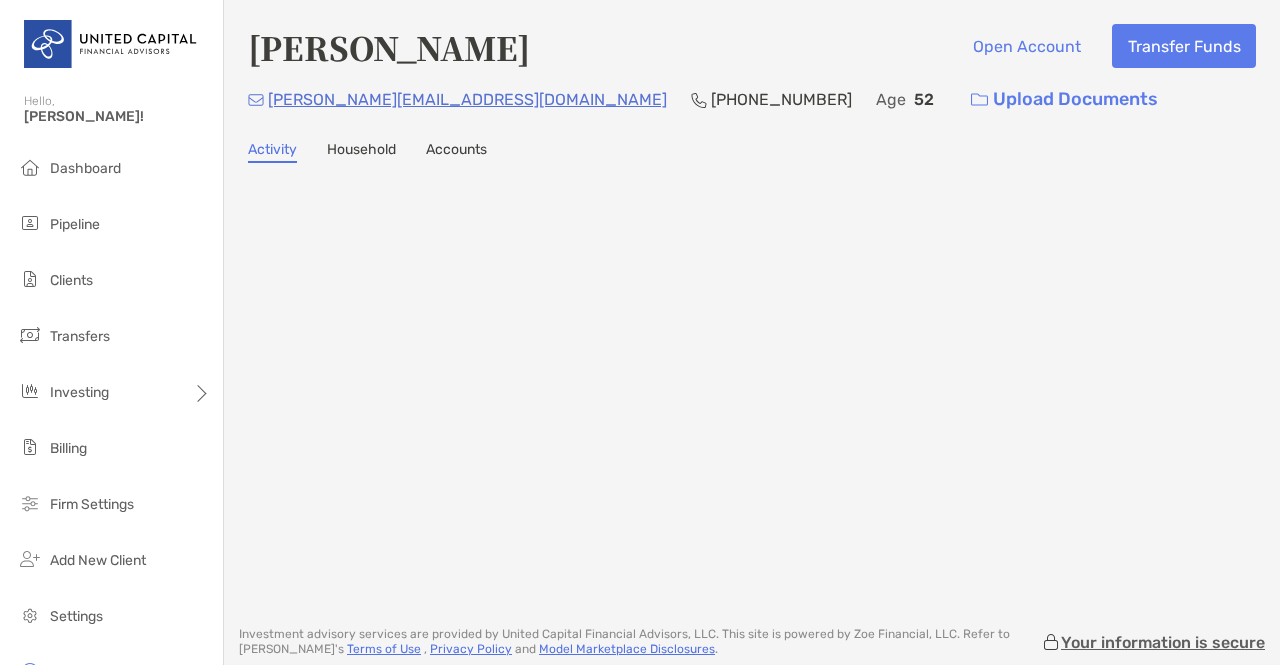 scroll, scrollTop: 0, scrollLeft: 0, axis: both 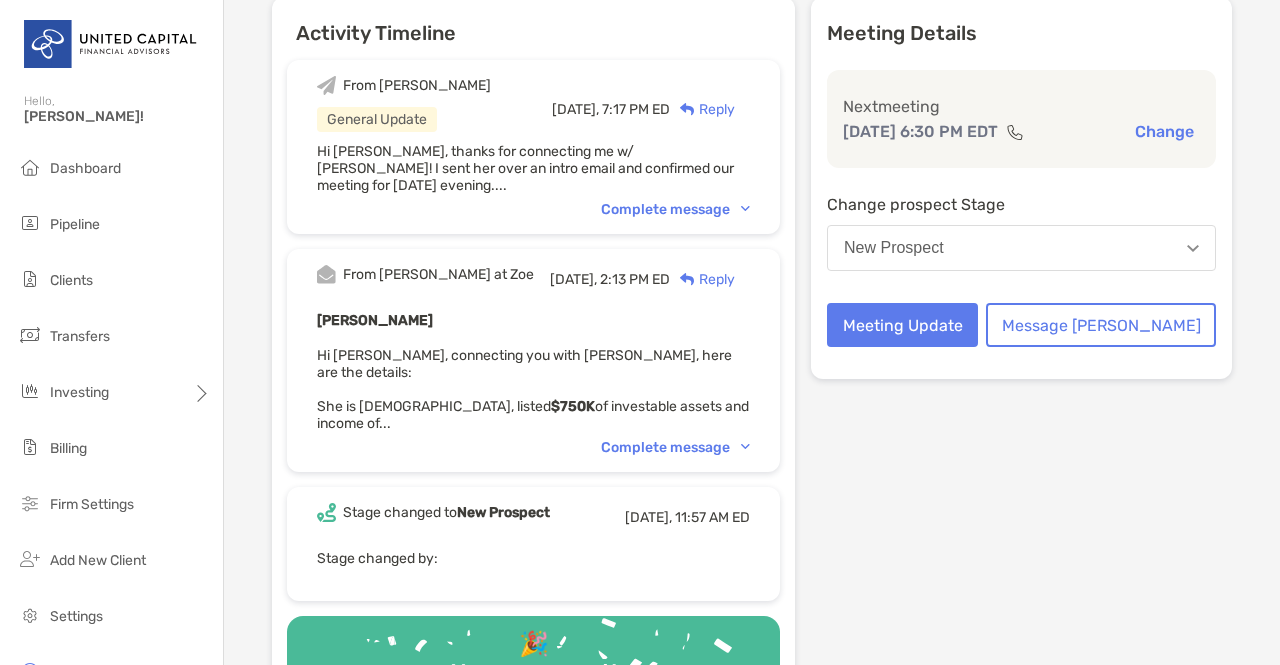 click on "Complete message" at bounding box center (675, 447) 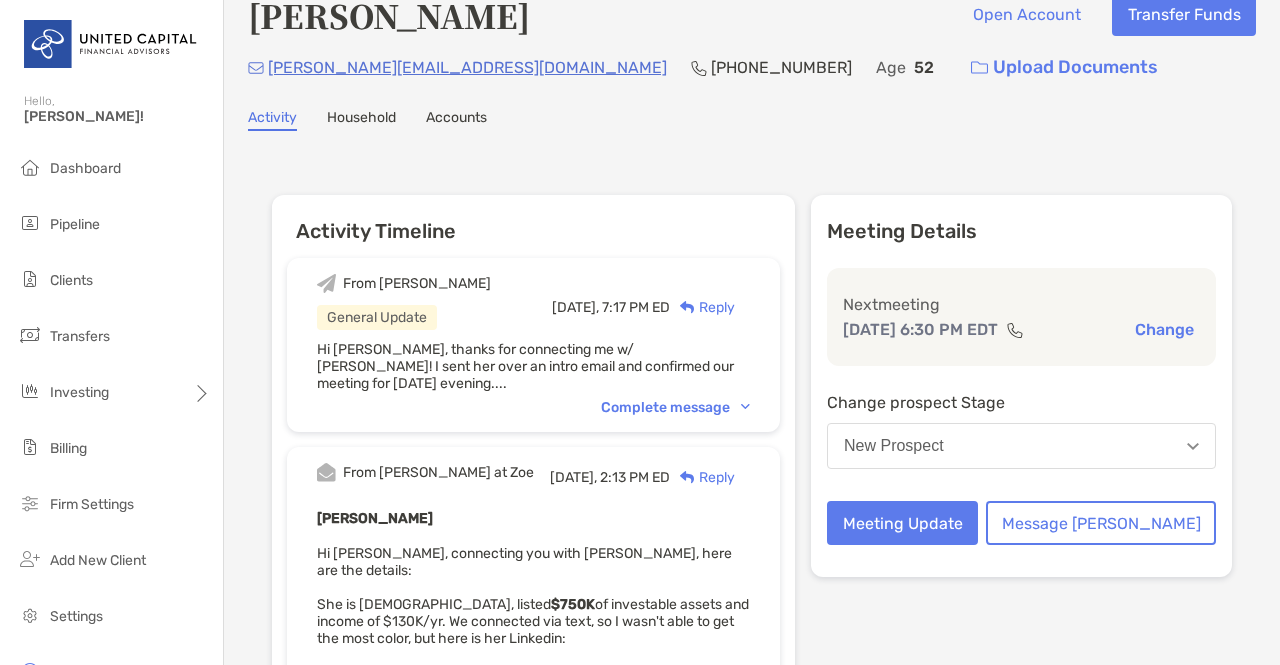 scroll, scrollTop: 30, scrollLeft: 0, axis: vertical 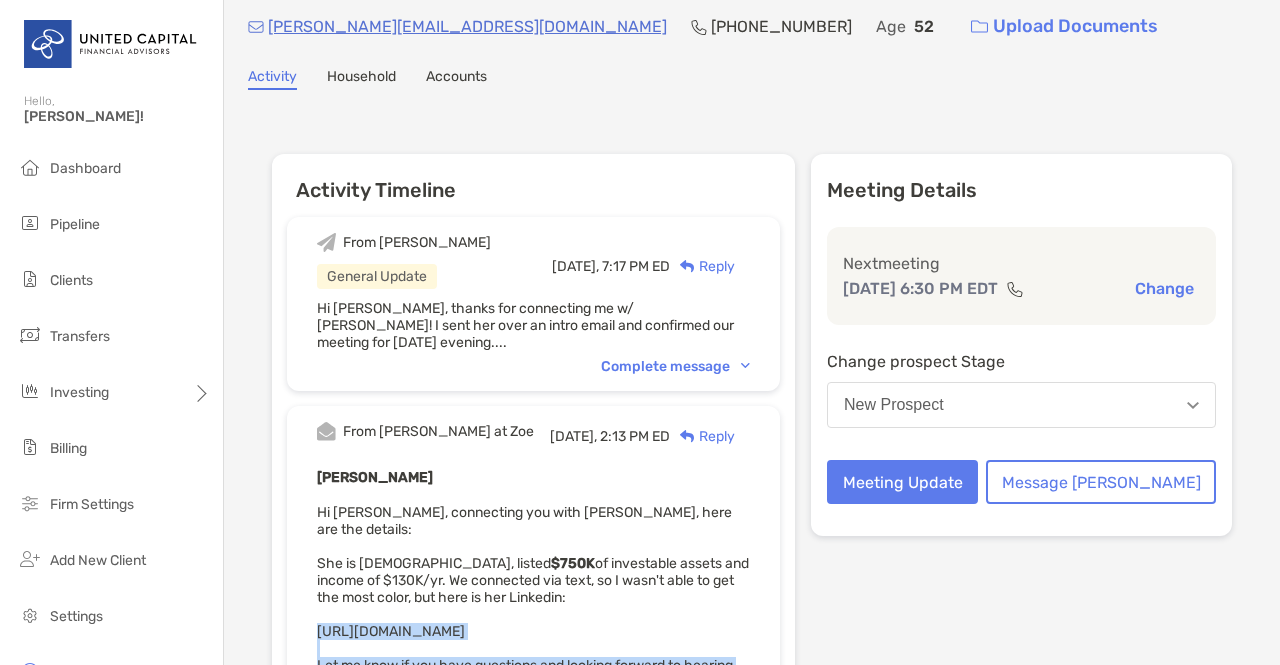 drag, startPoint x: 587, startPoint y: 629, endPoint x: 310, endPoint y: 599, distance: 278.6198 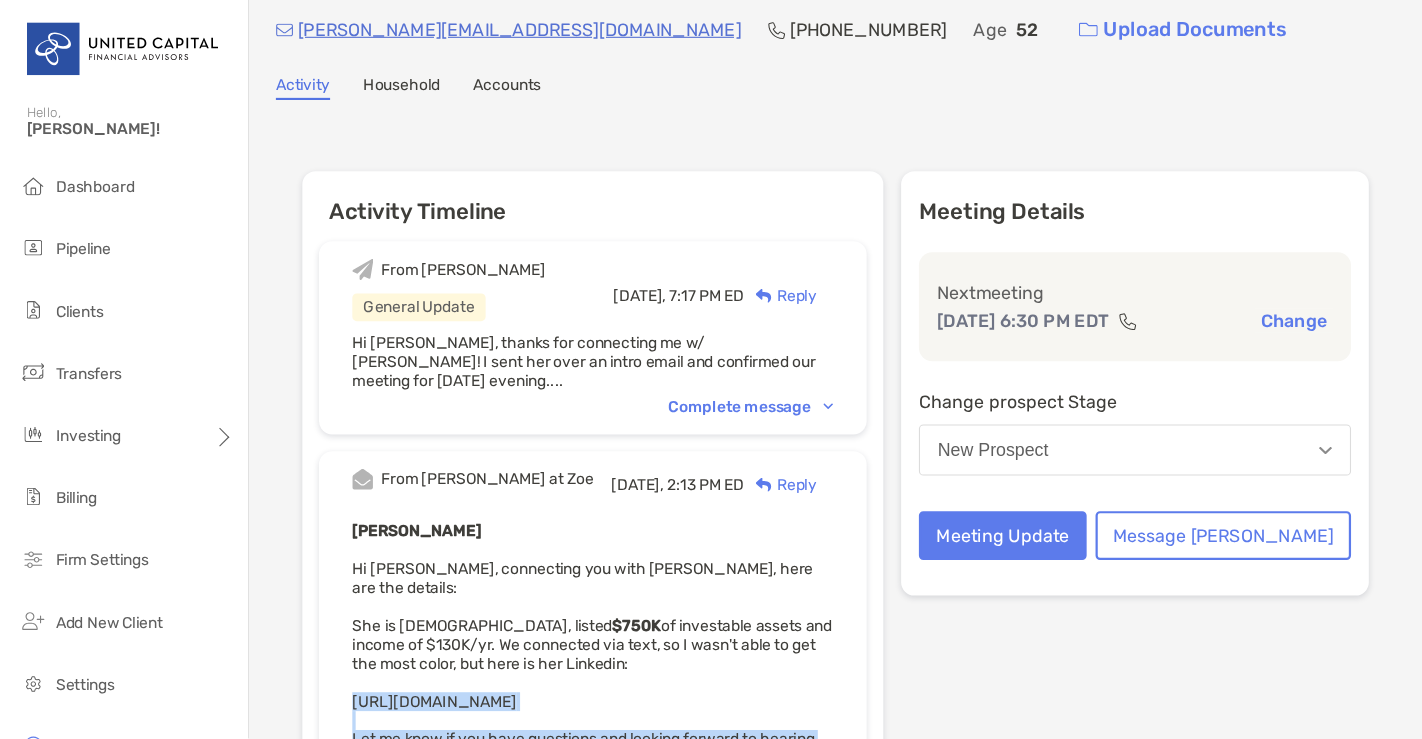 scroll, scrollTop: 0, scrollLeft: 0, axis: both 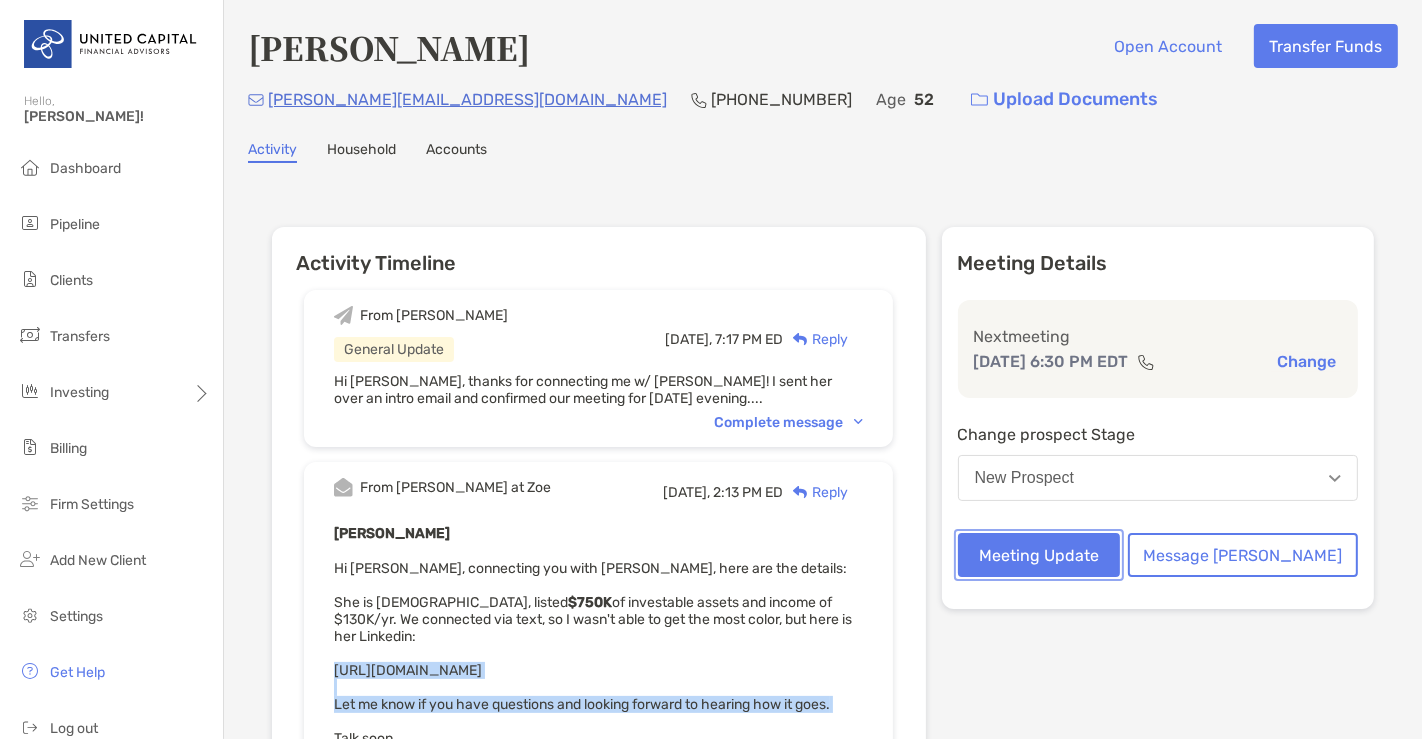 click on "Meeting Update" at bounding box center (1039, 555) 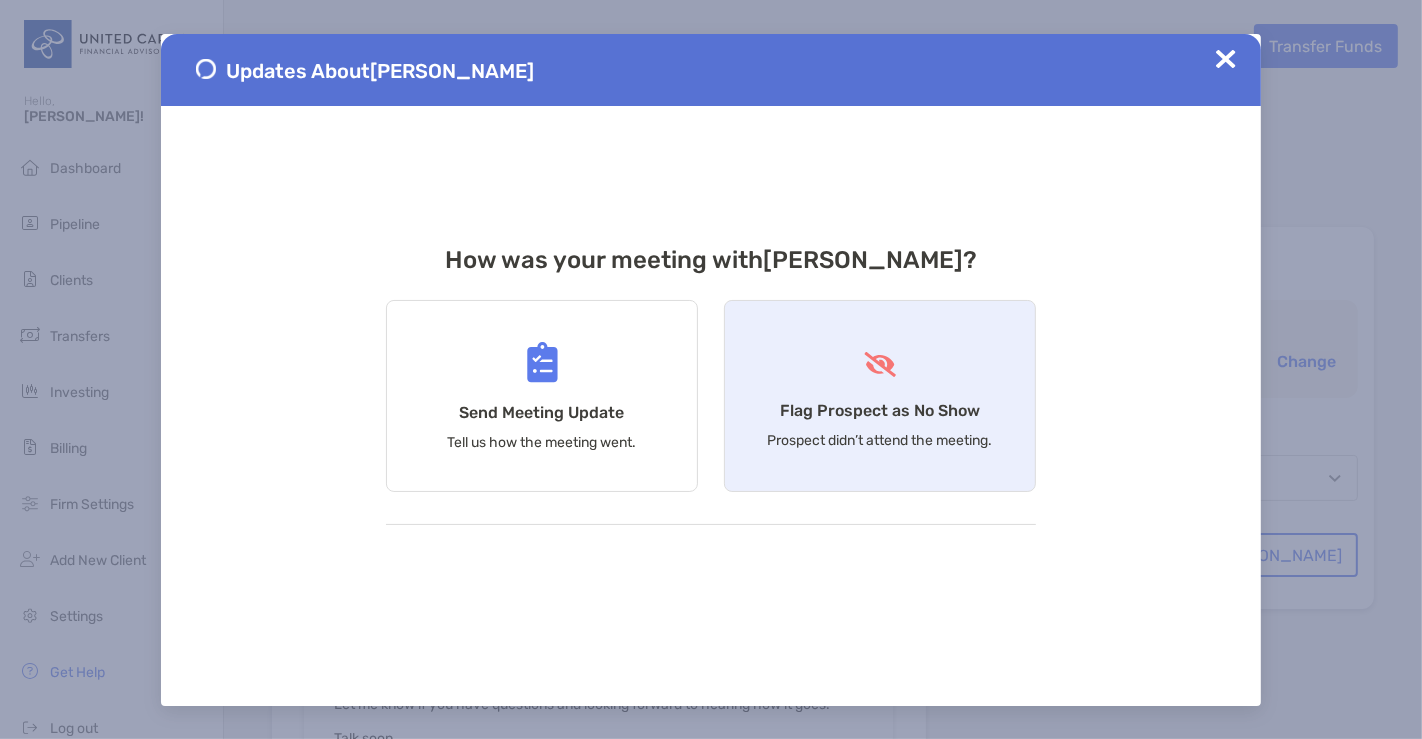 click on "Flag Prospect as No Show Prospect didn’t attend the meeting." at bounding box center [880, 396] 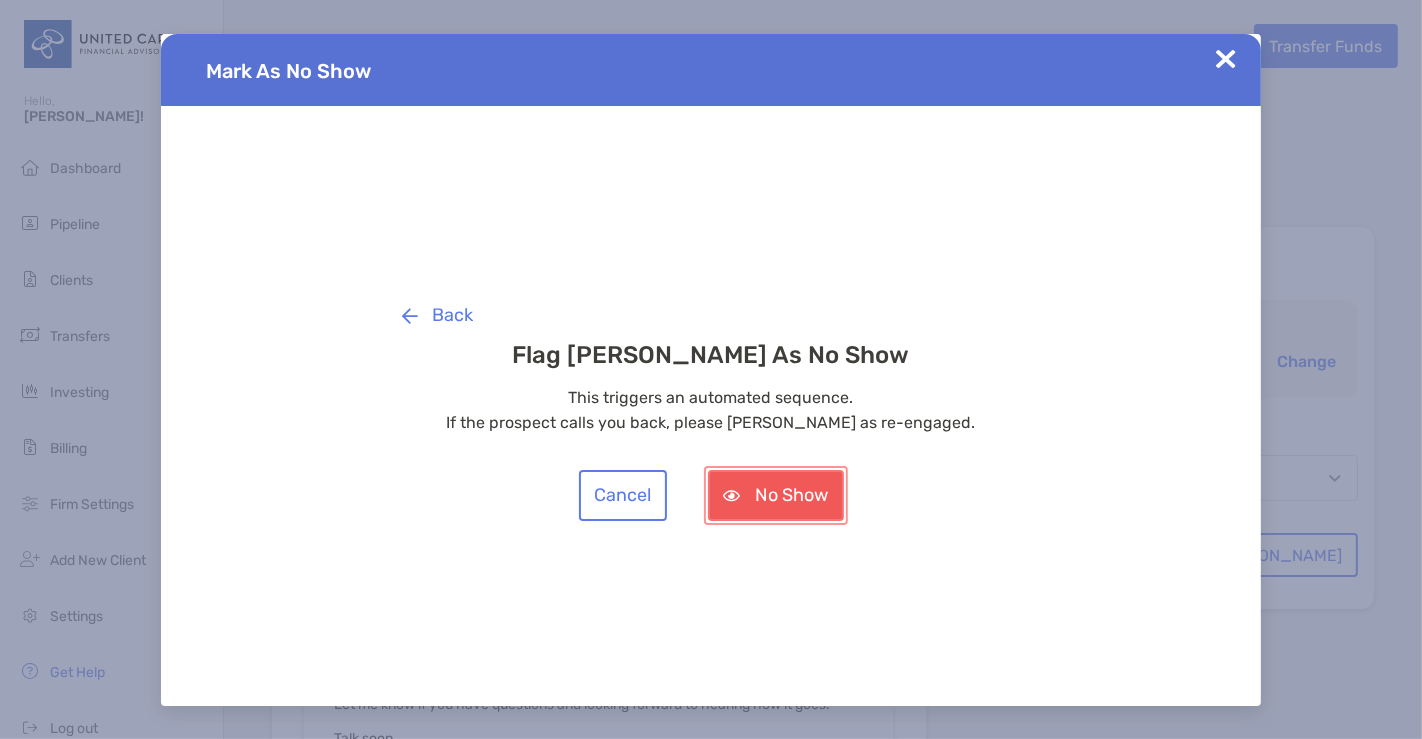 click on "No Show" at bounding box center [776, 495] 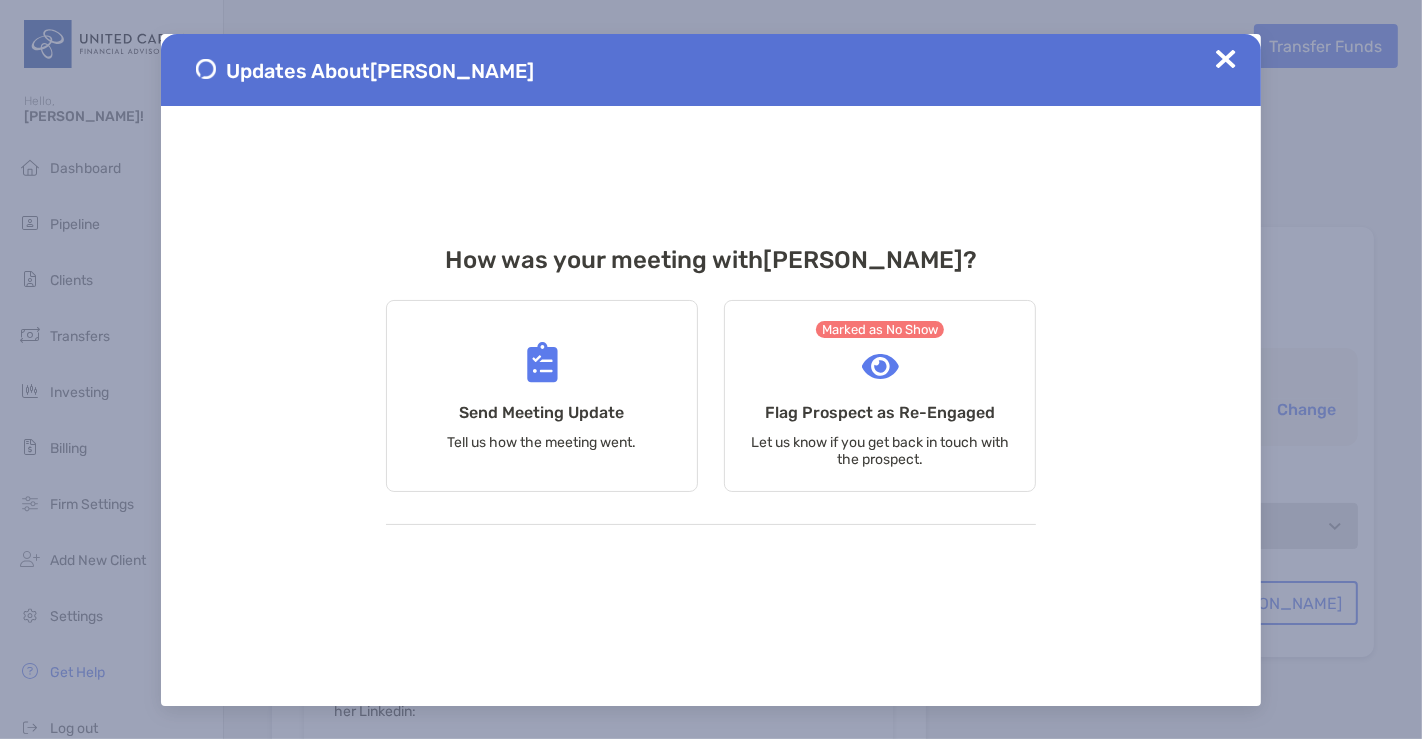 click at bounding box center (1226, 59) 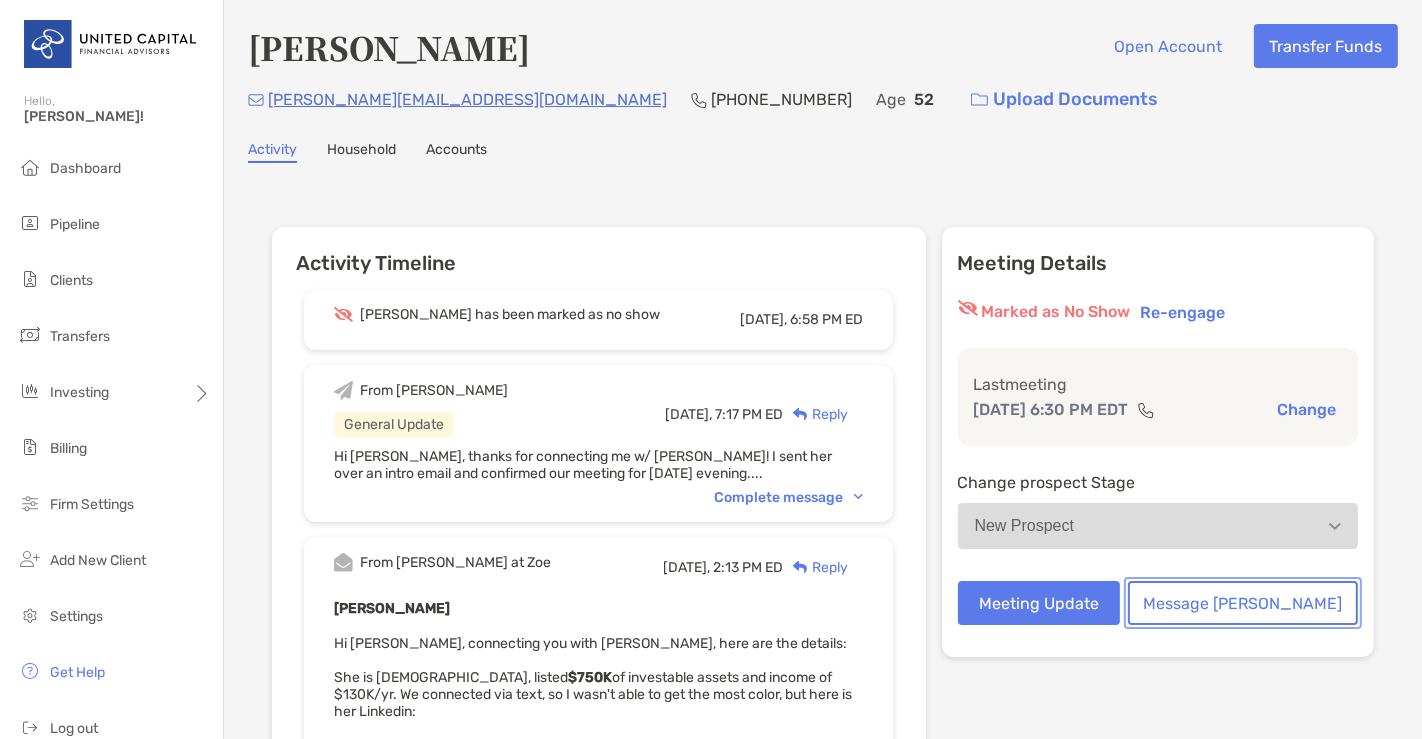 click on "Message Zoe" at bounding box center (1243, 603) 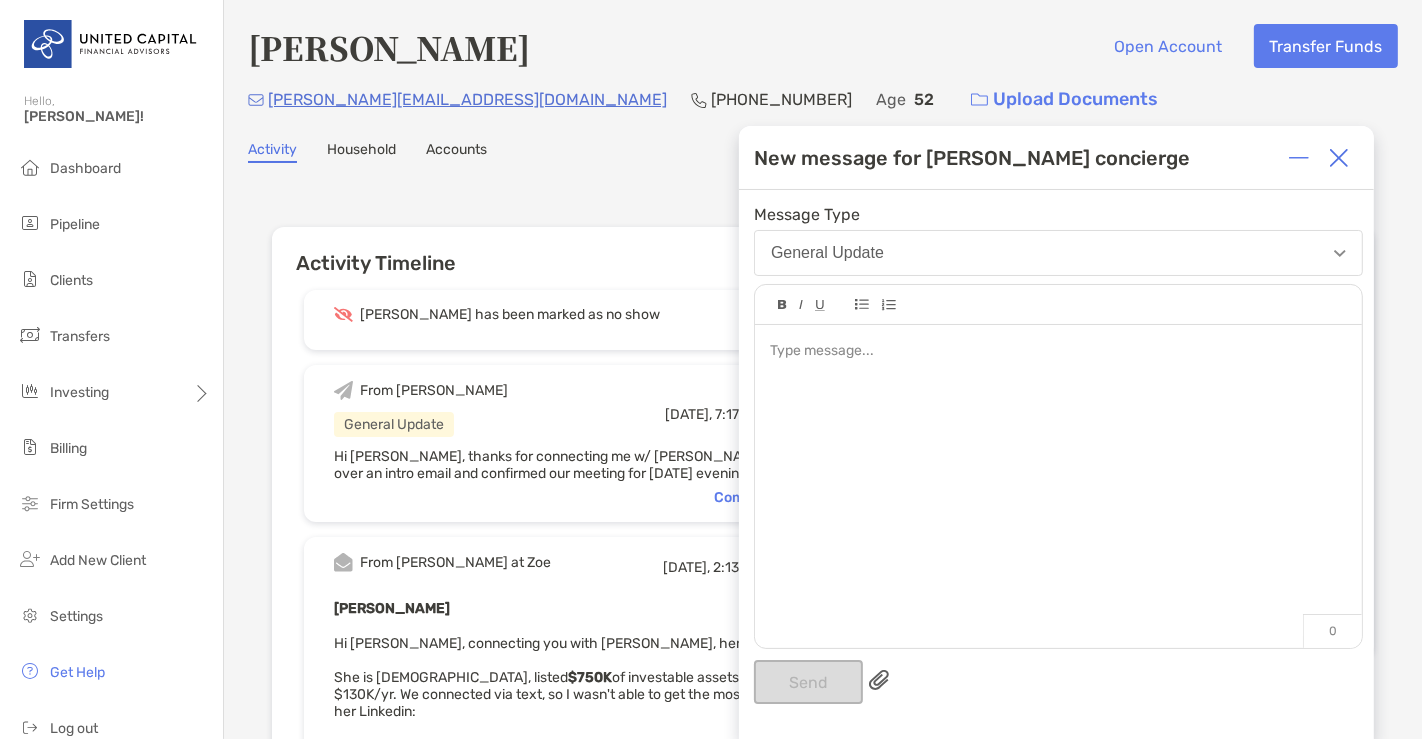 type 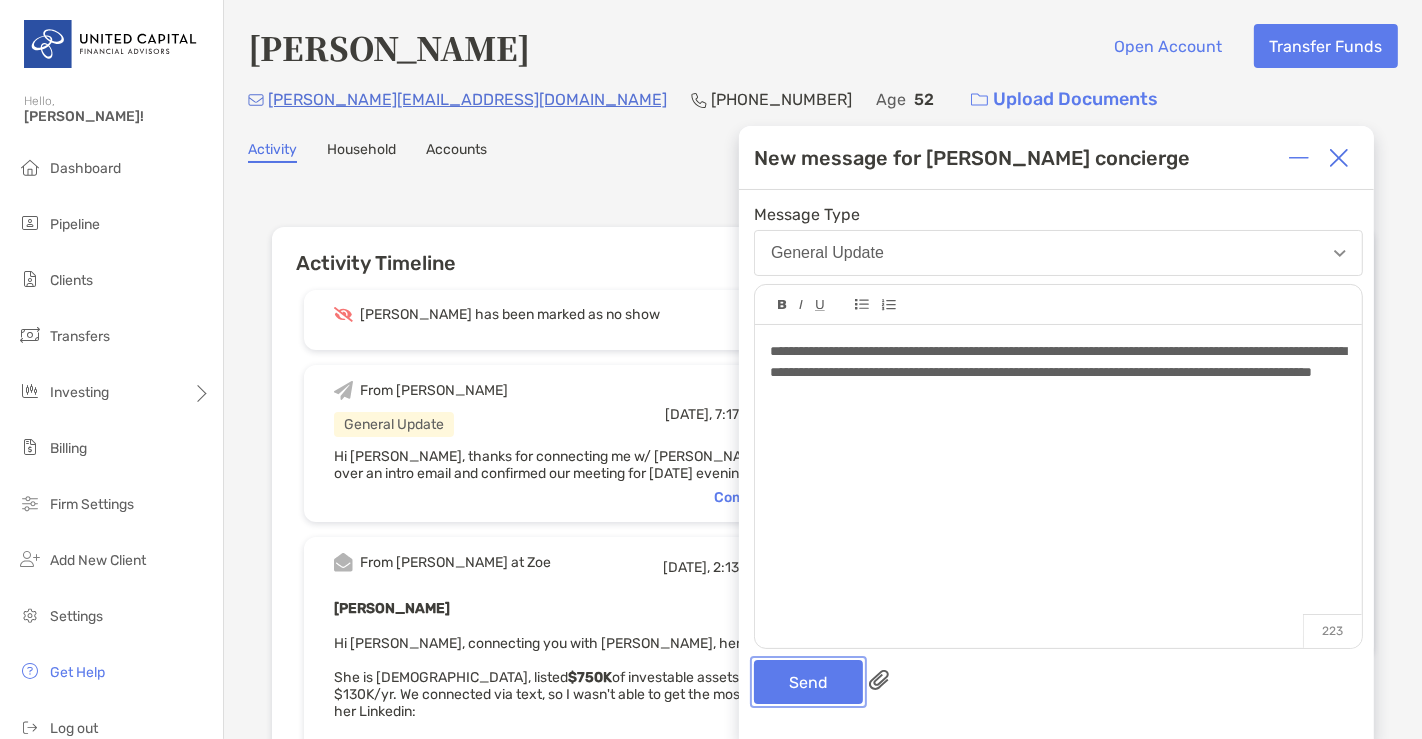 click on "Send" at bounding box center (808, 682) 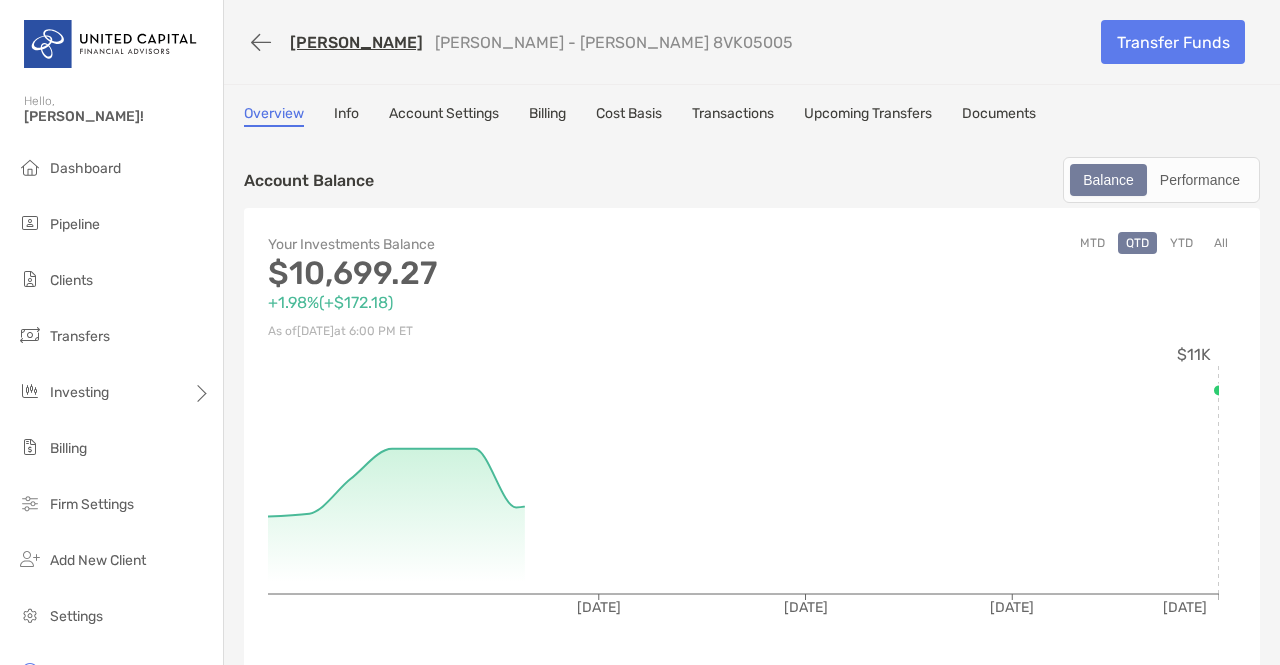 scroll, scrollTop: 0, scrollLeft: 0, axis: both 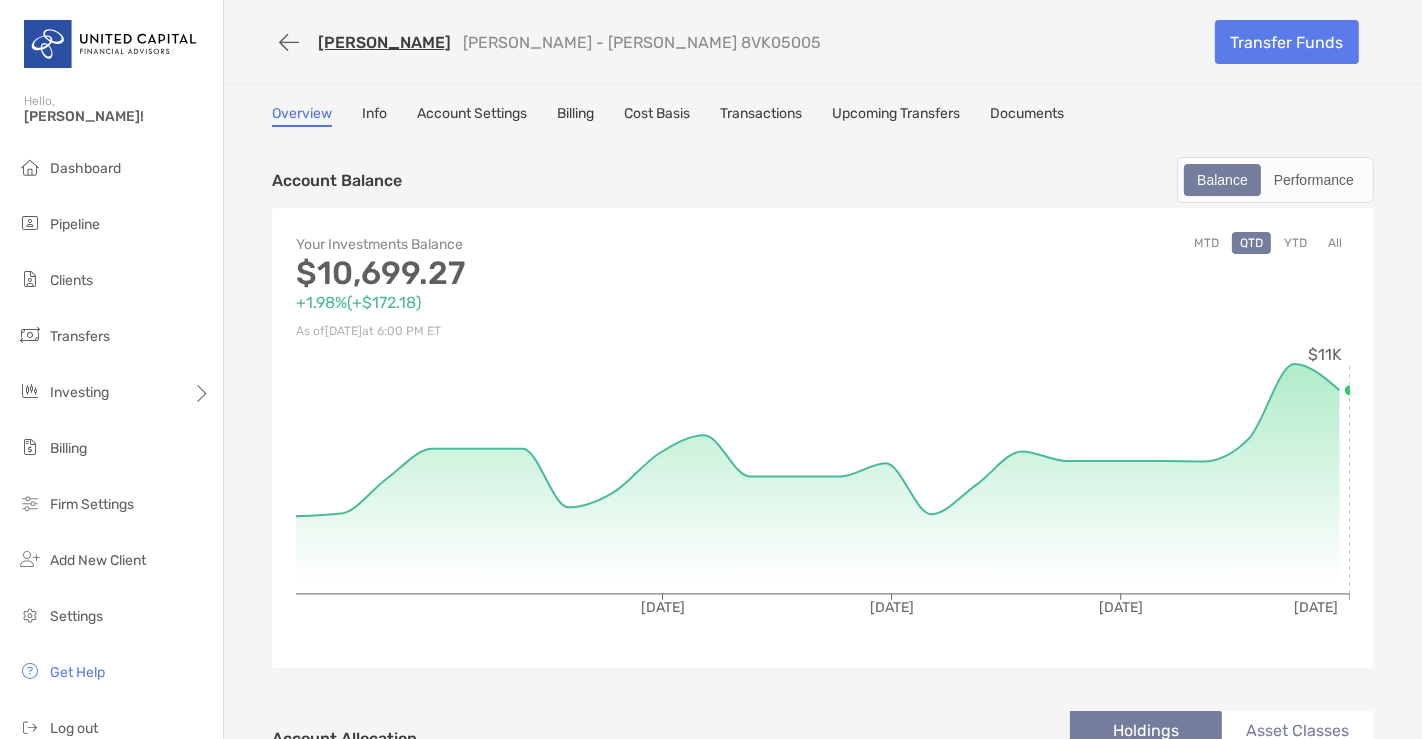 drag, startPoint x: 1211, startPoint y: 1, endPoint x: 757, endPoint y: 158, distance: 480.38007 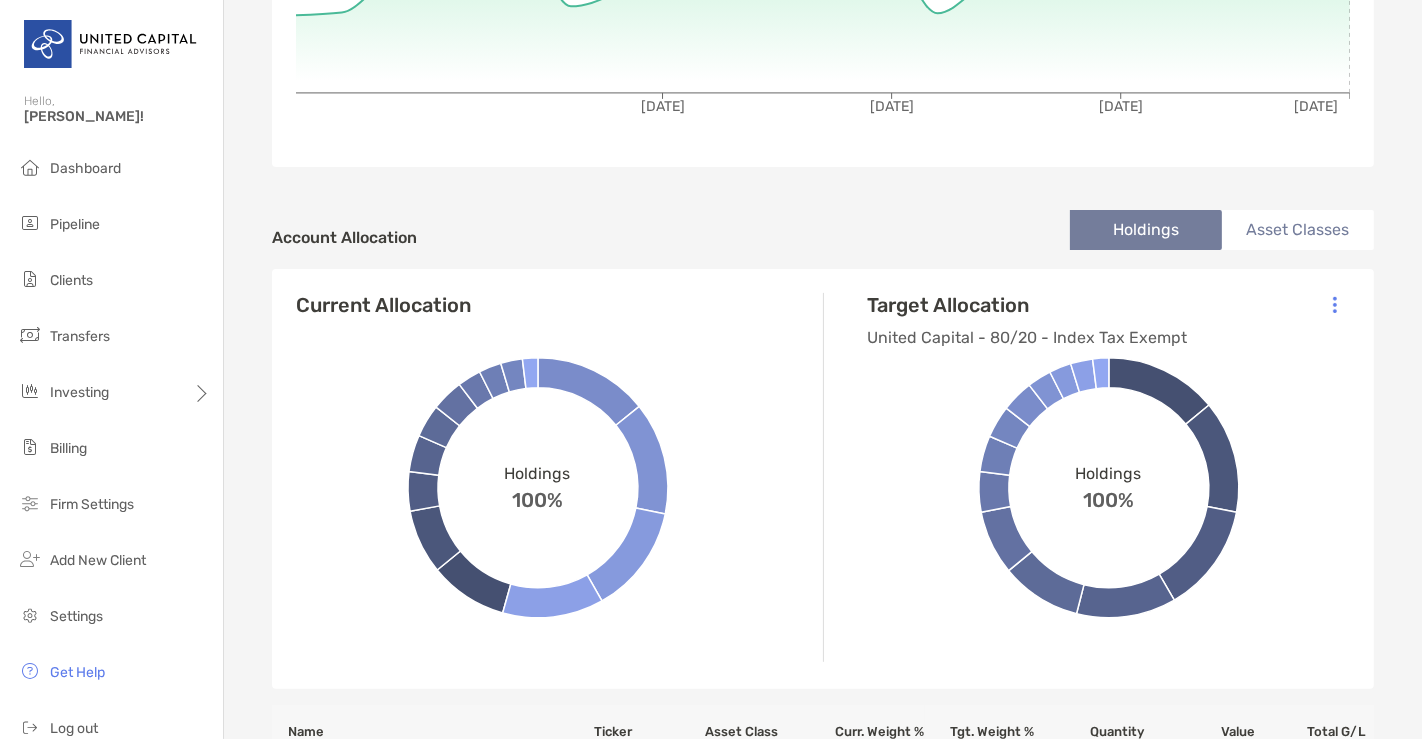 scroll, scrollTop: 505, scrollLeft: 0, axis: vertical 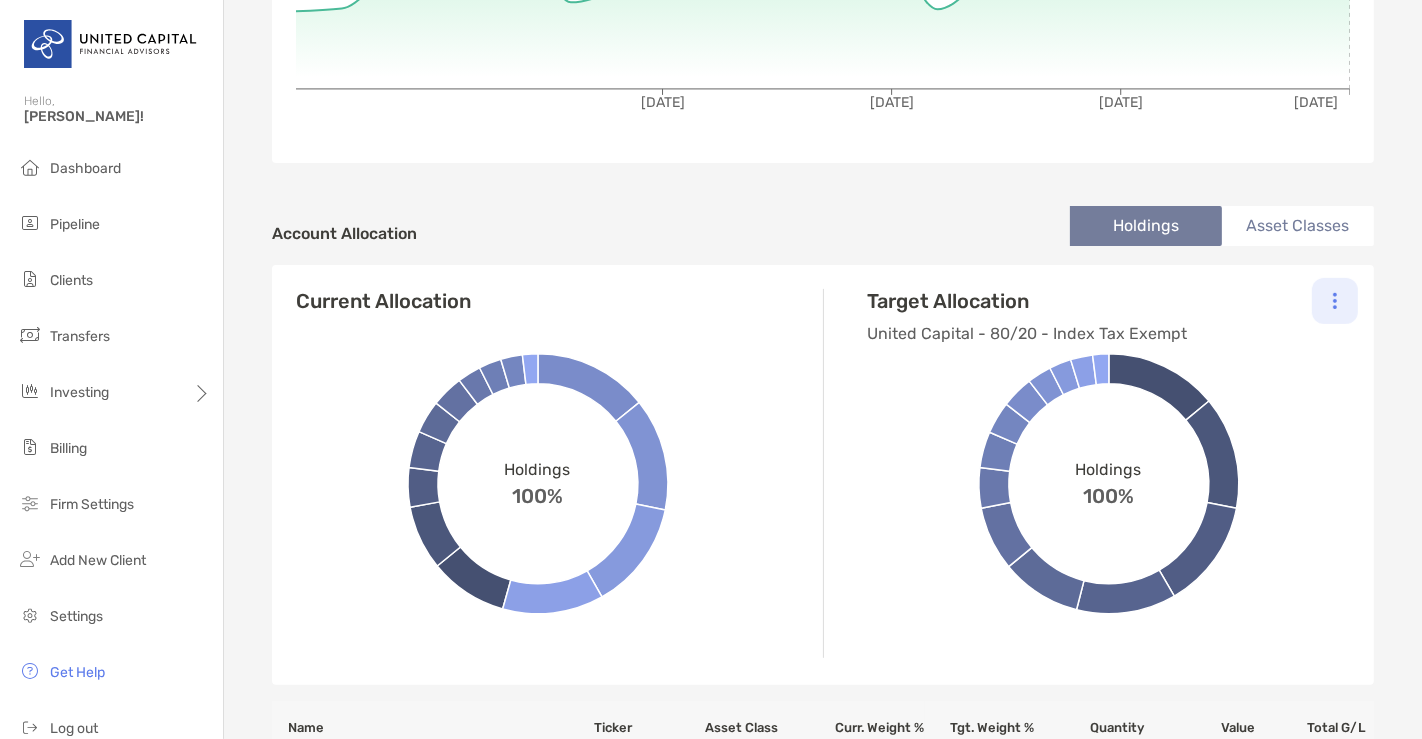 click at bounding box center (1335, 301) 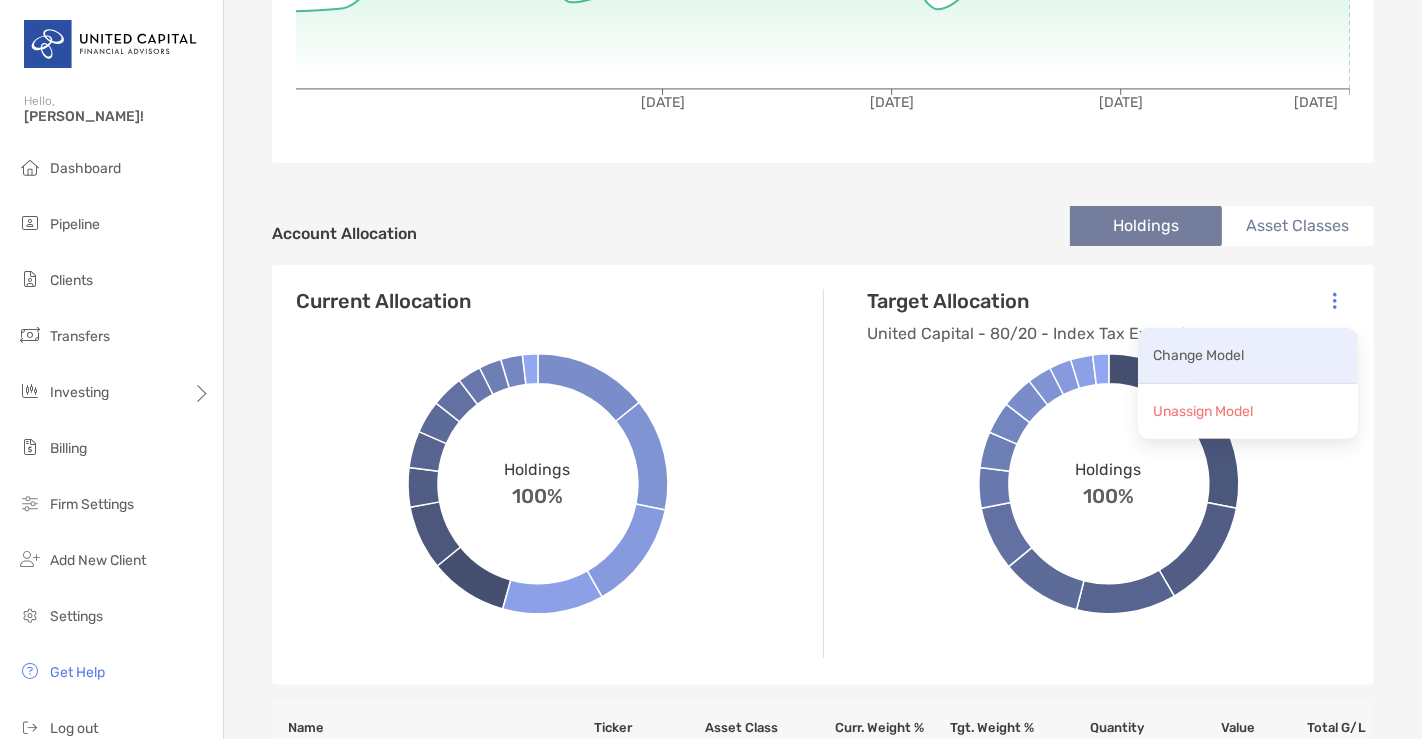 click on "Change Model" at bounding box center [1198, 355] 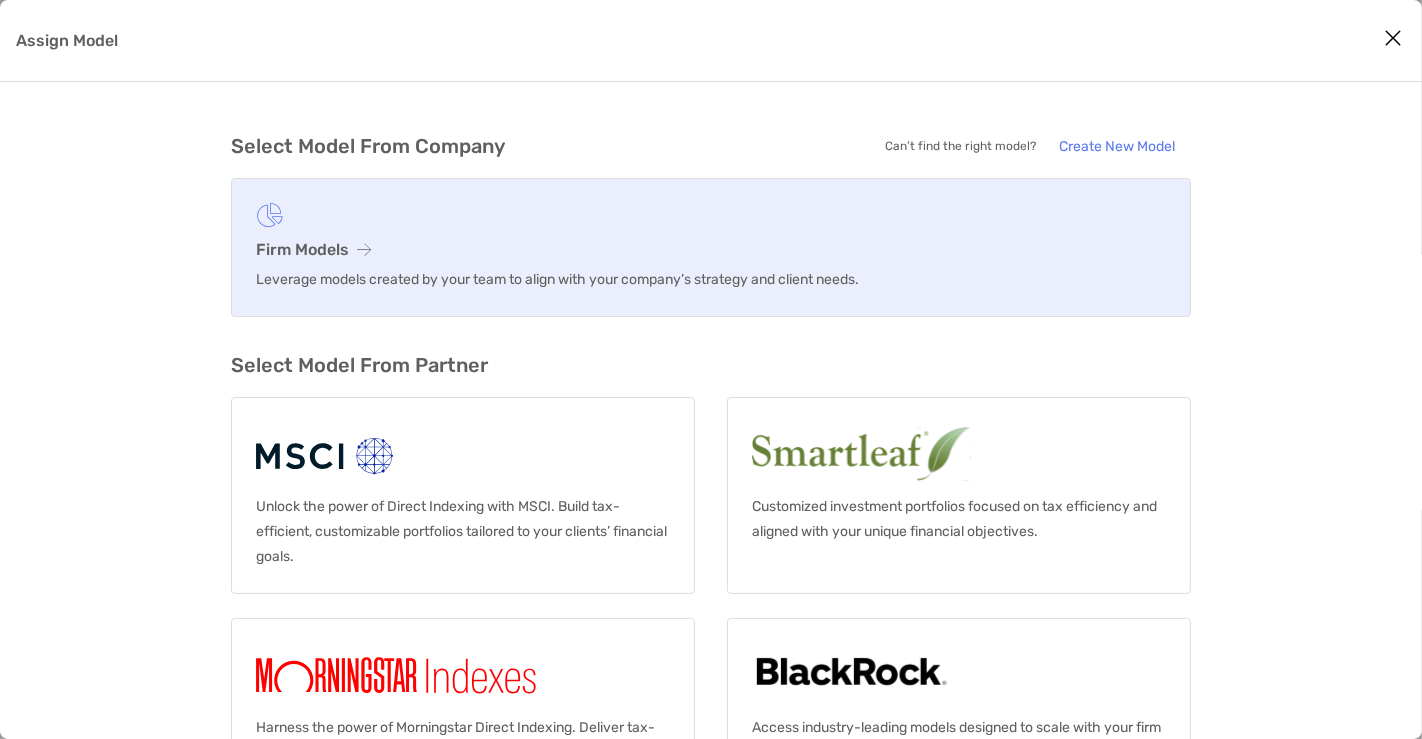click on "Leverage models created by your team to align with your company’s strategy and client needs." at bounding box center (711, 279) 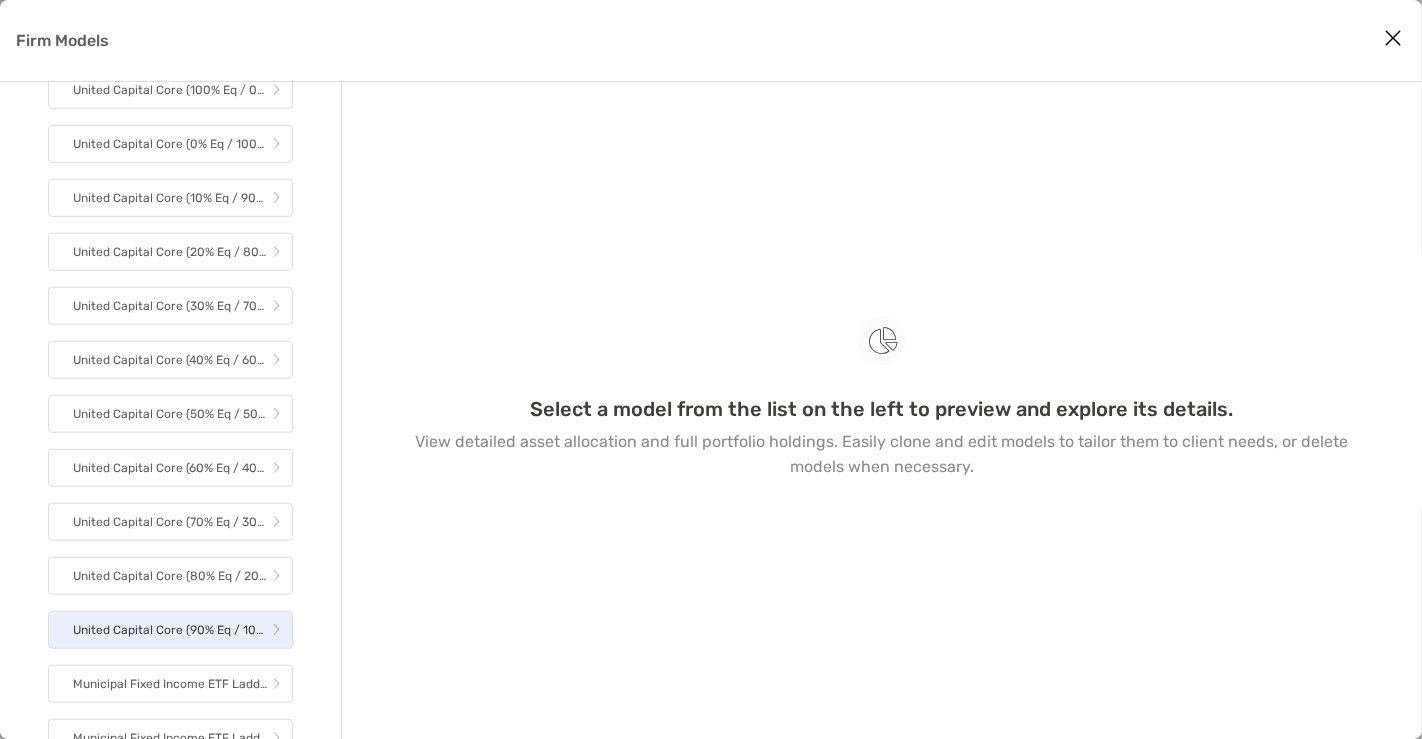 scroll, scrollTop: 1242, scrollLeft: 0, axis: vertical 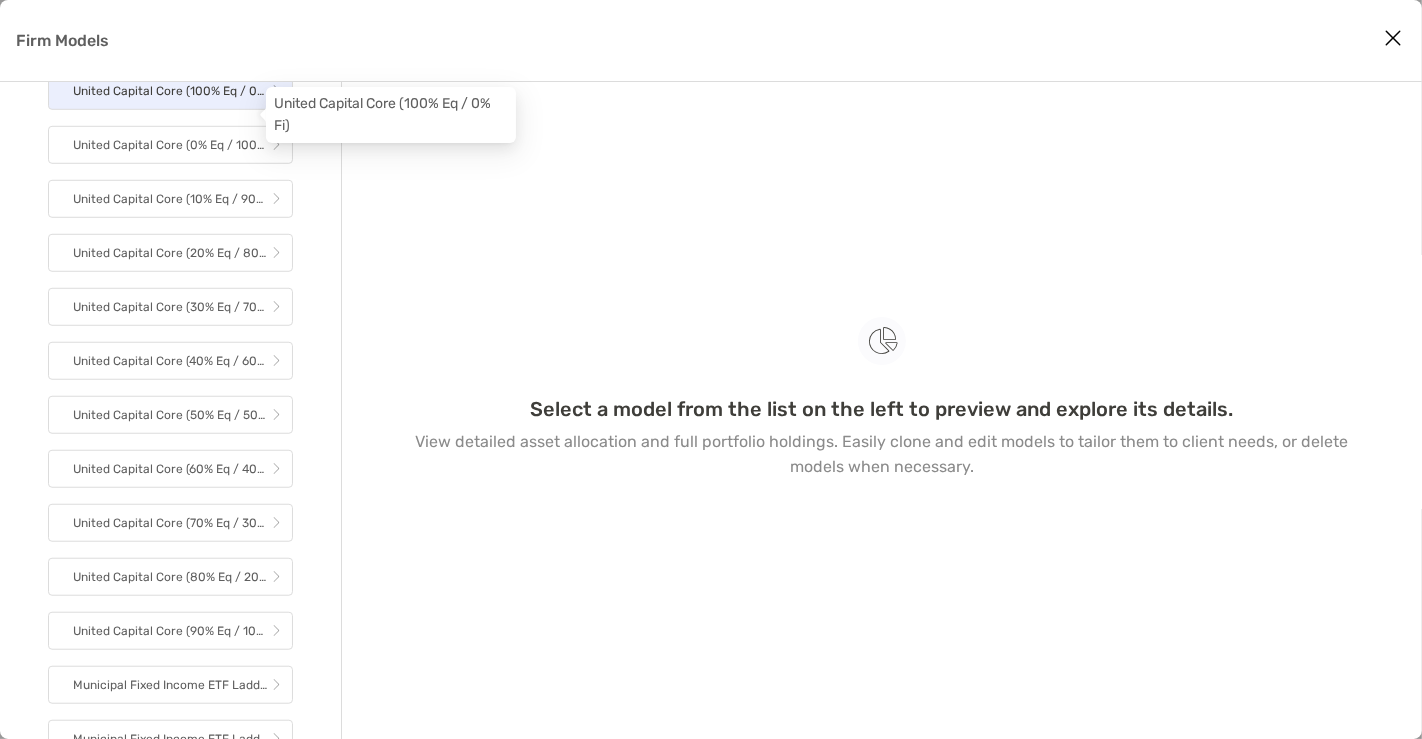 click on "United Capital Core (100% Eq / 0% Fi)" at bounding box center [172, 91] 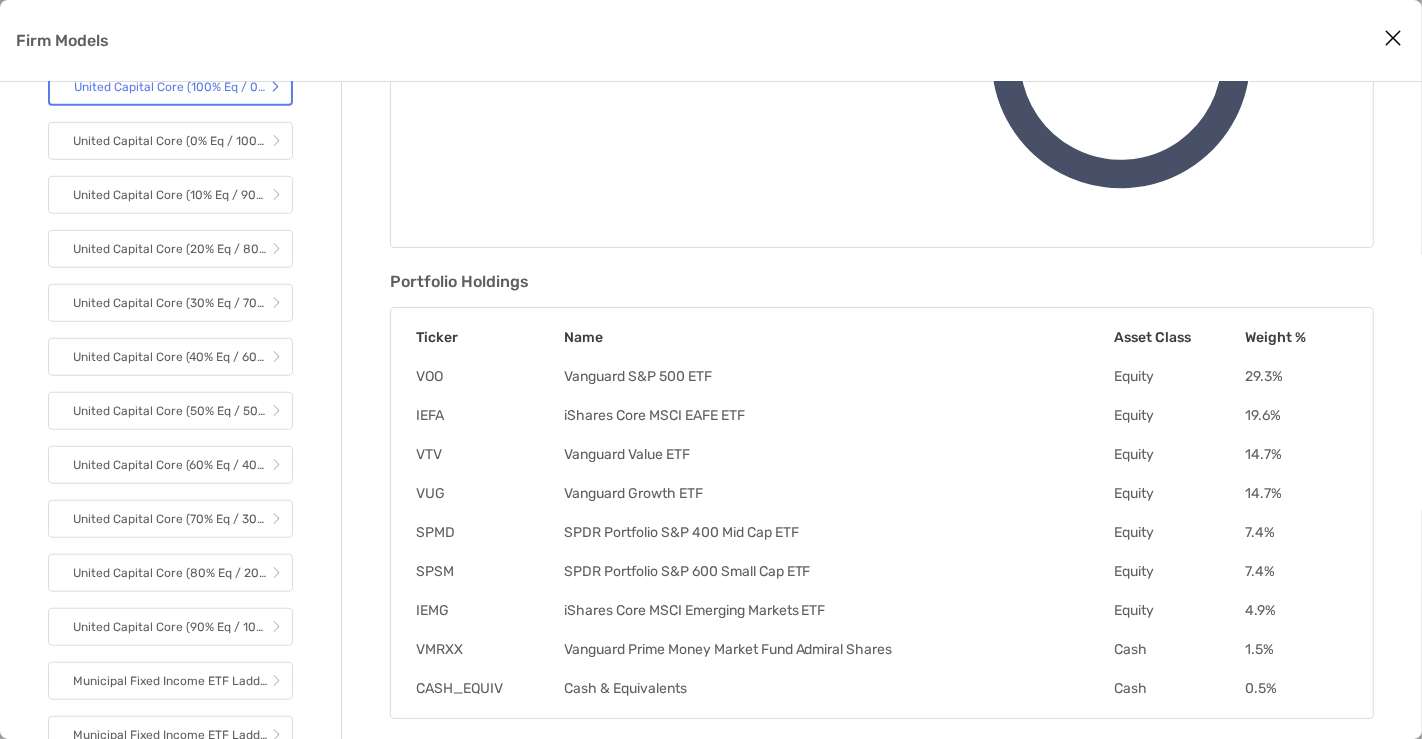 scroll, scrollTop: 0, scrollLeft: 0, axis: both 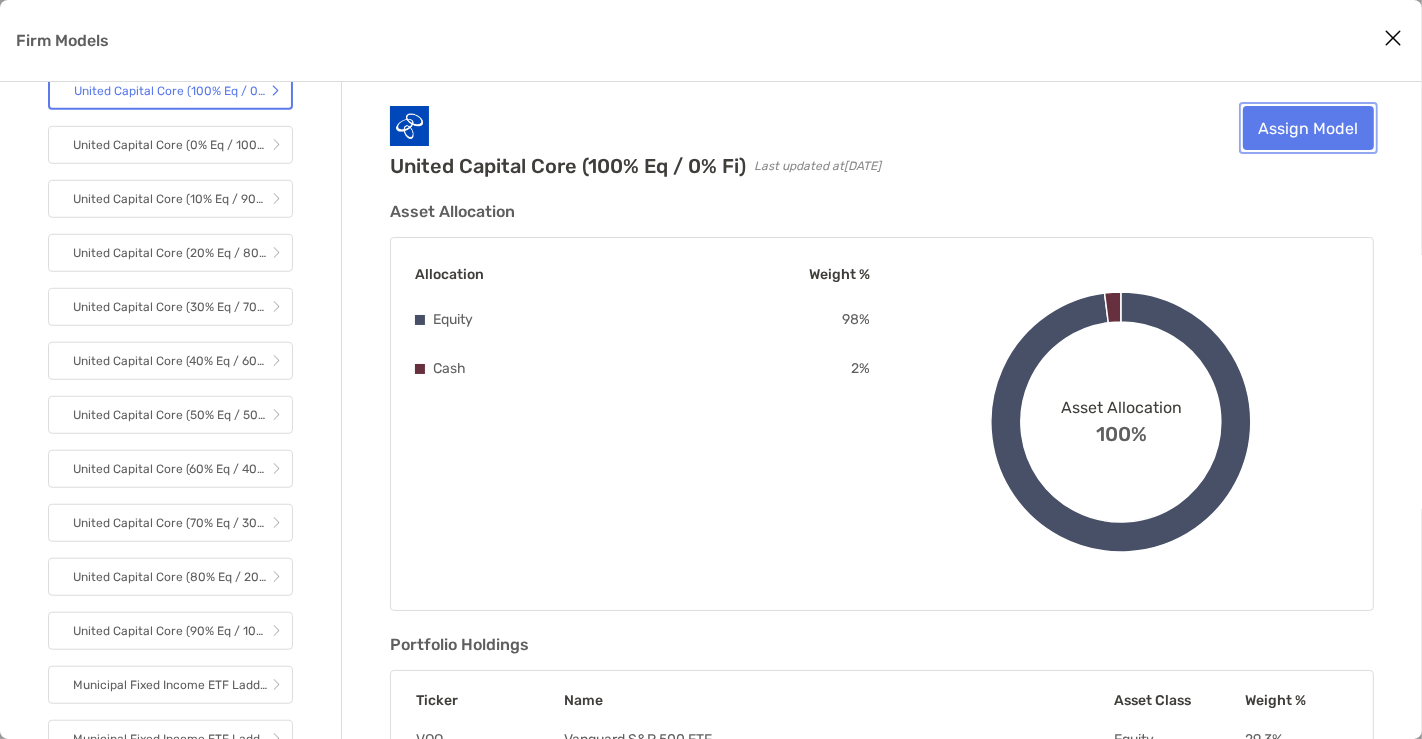 click on "Assign Model" at bounding box center (1308, 128) 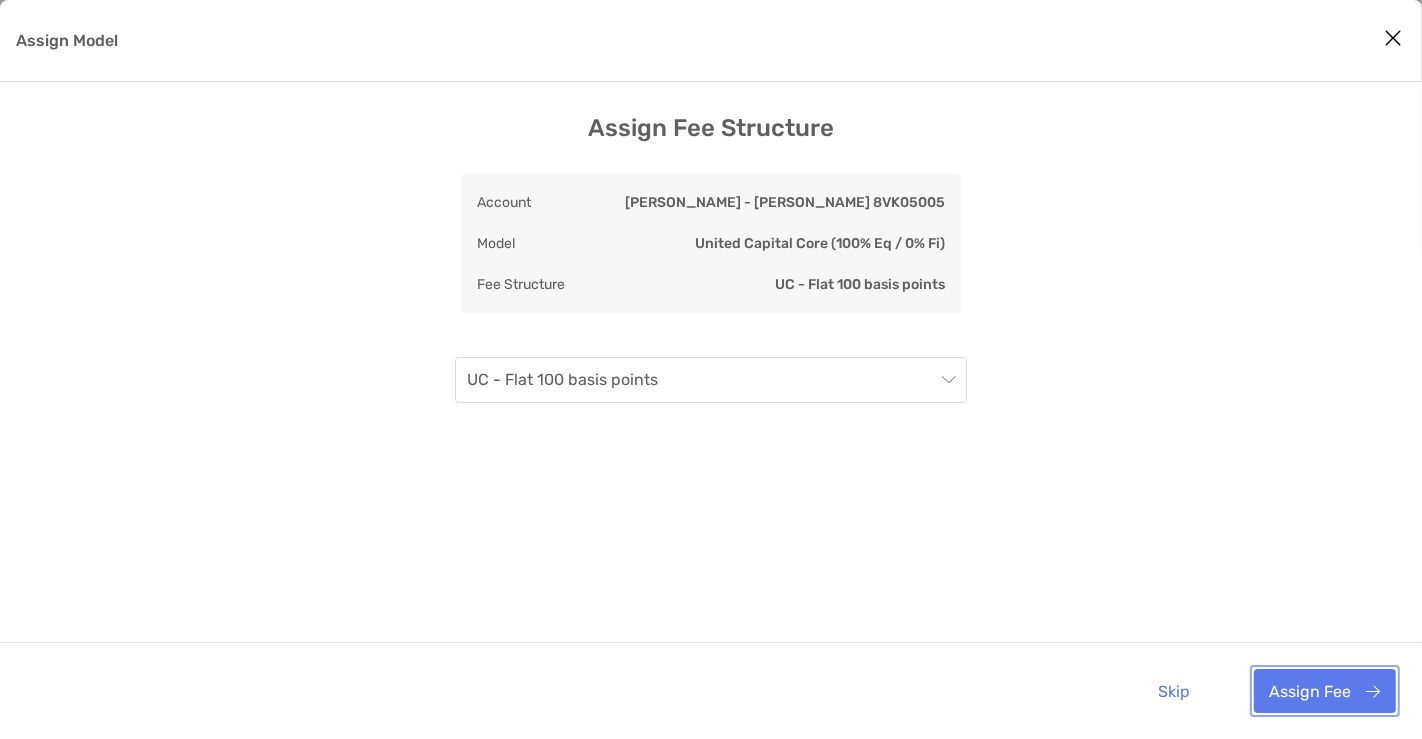 click on "Assign Fee" at bounding box center (1325, 691) 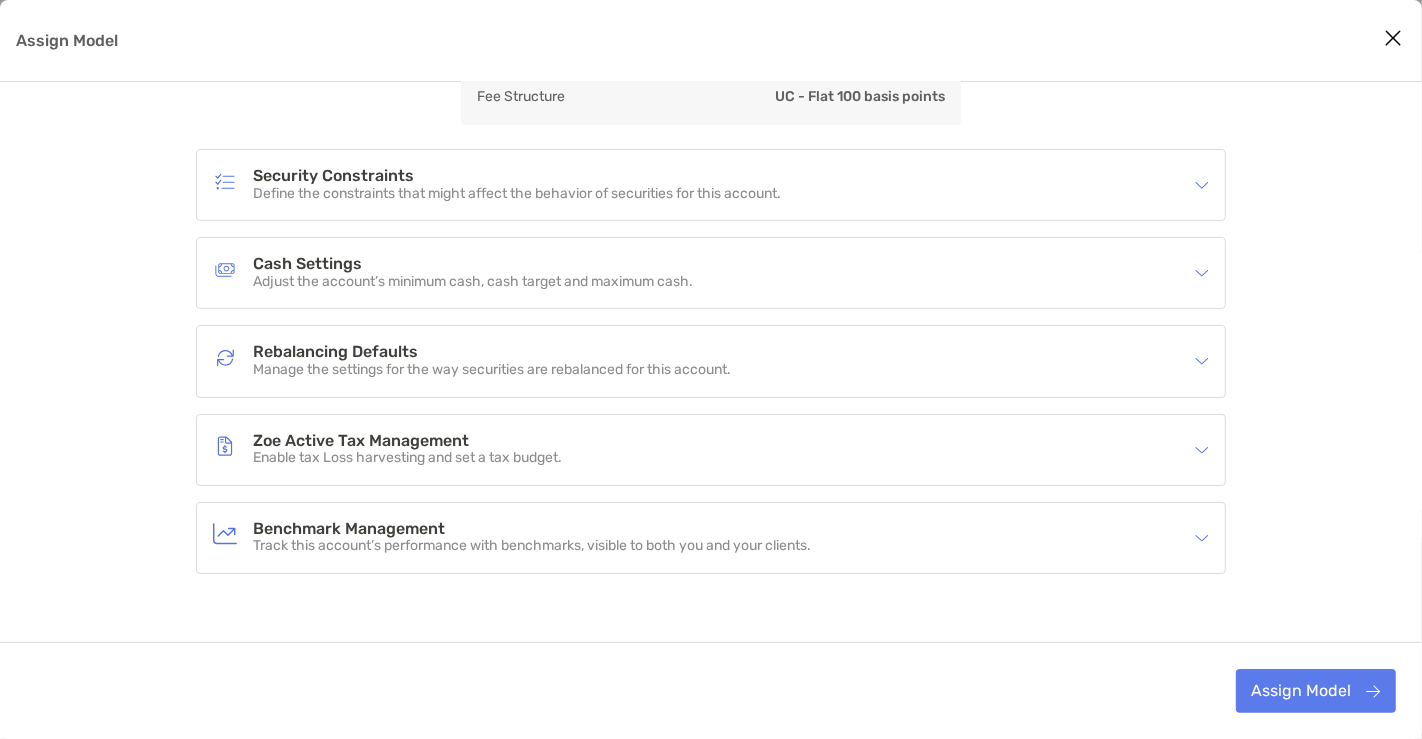 scroll, scrollTop: 200, scrollLeft: 0, axis: vertical 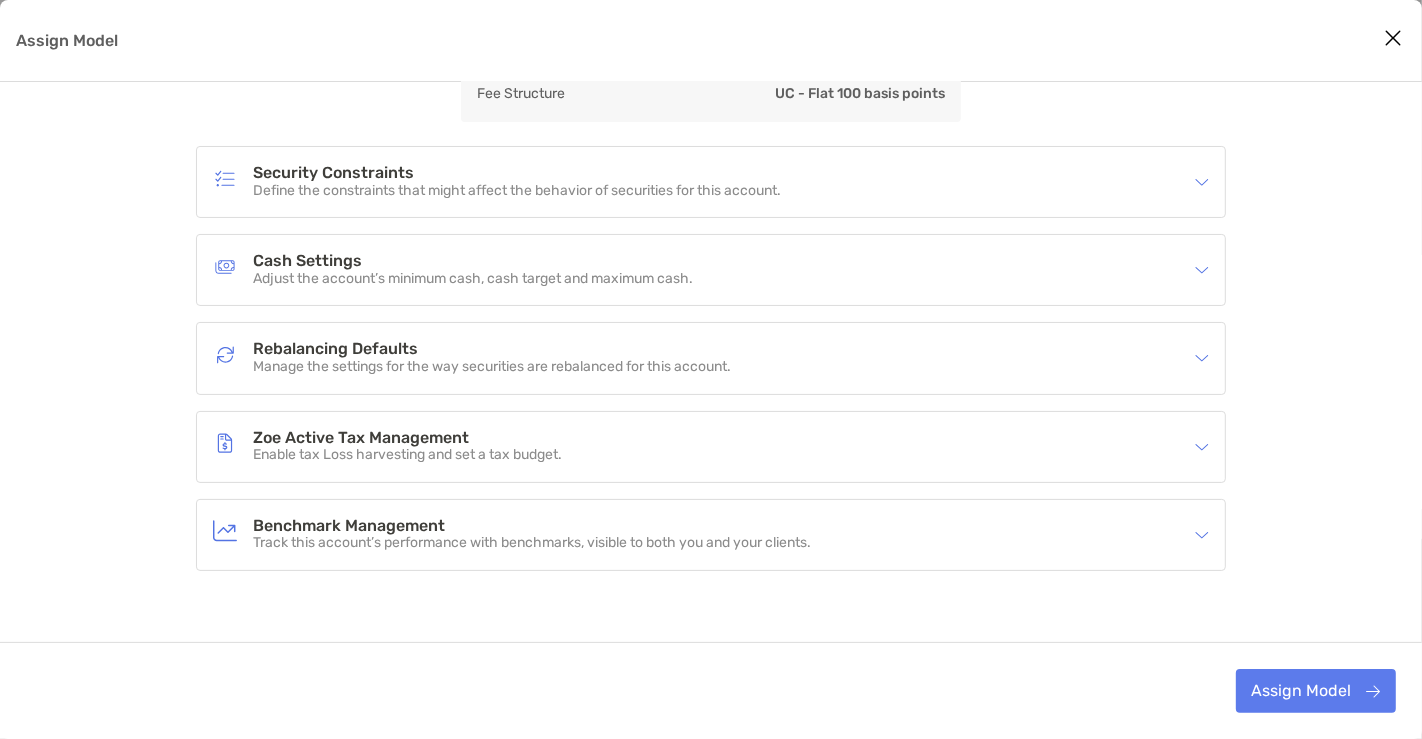 click on "Cash Settings Adjust the account’s minimum cash, cash target and maximum cash." at bounding box center (698, 270) 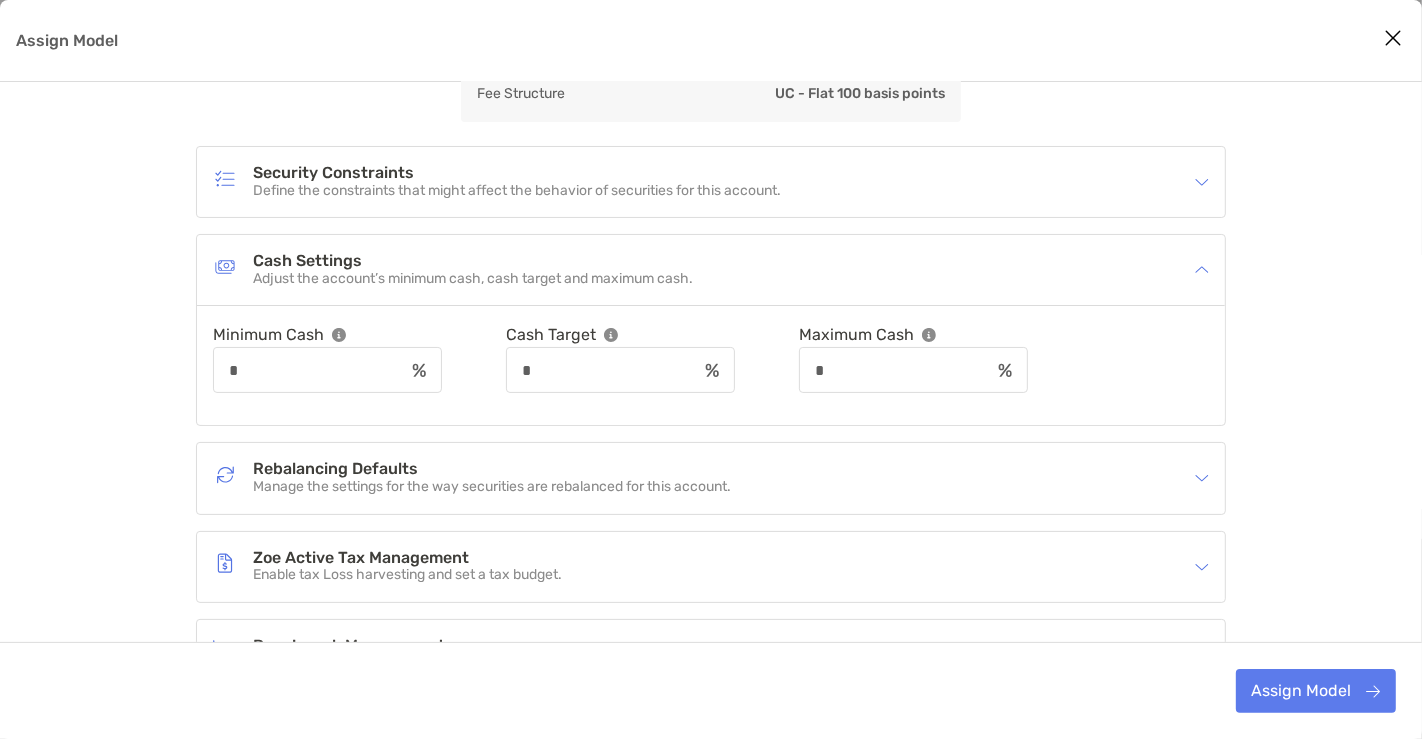 scroll, scrollTop: 351, scrollLeft: 0, axis: vertical 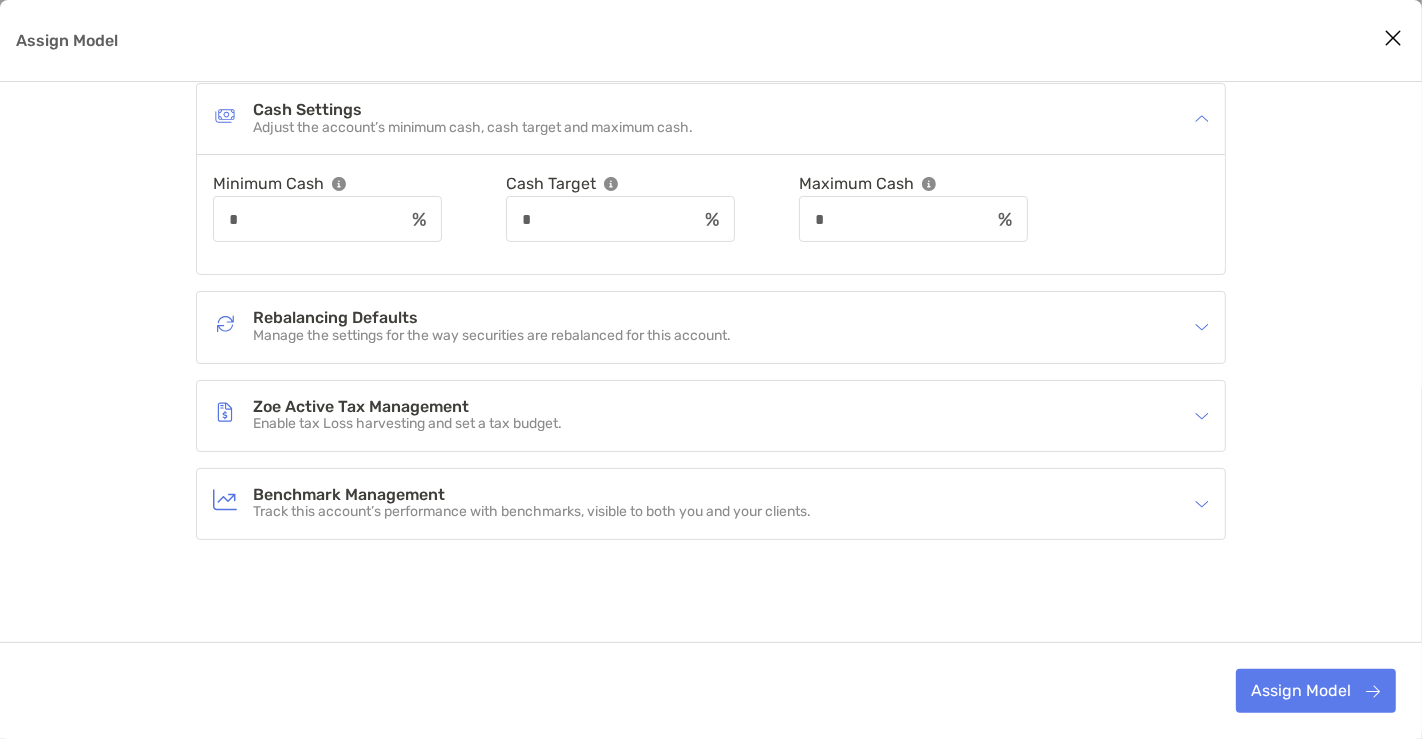click on "Rebalancing Defaults Manage the settings for the way securities are rebalanced for this account." at bounding box center (698, 327) 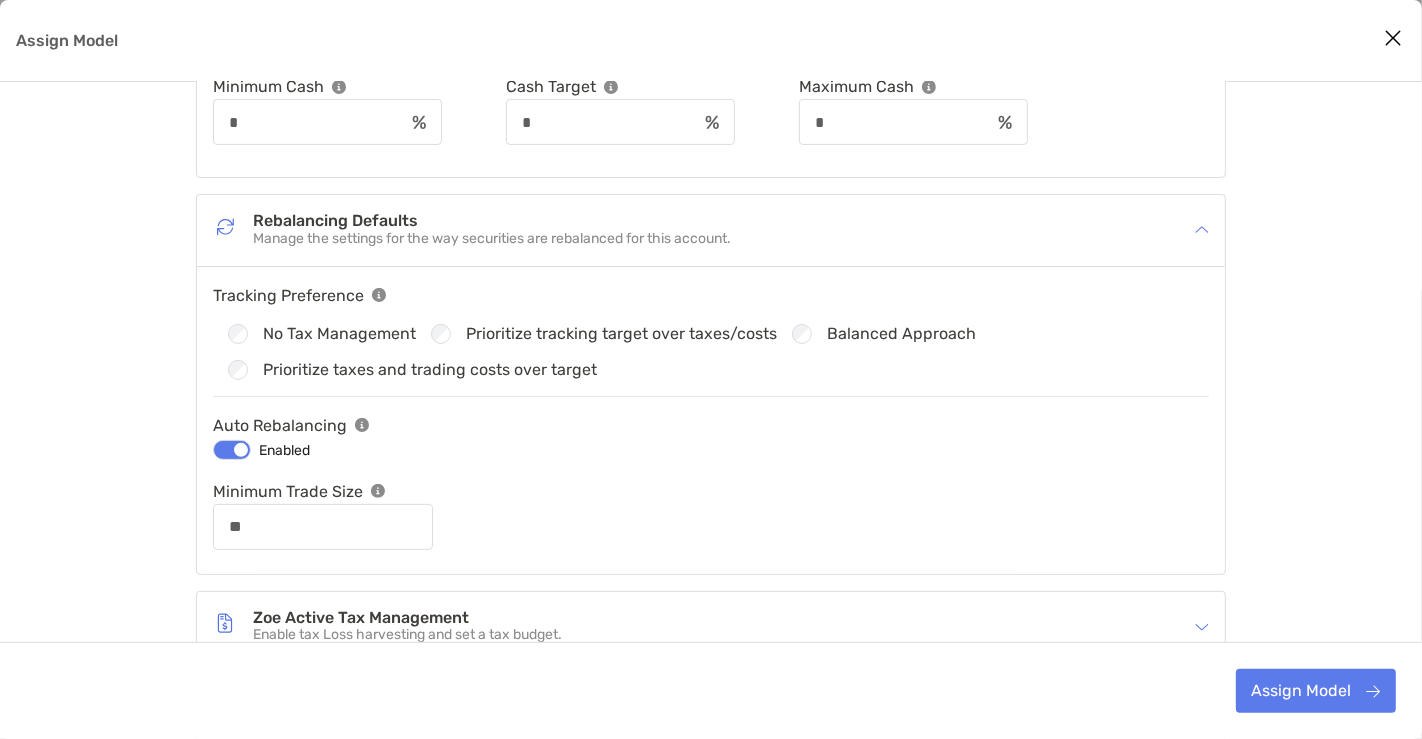 scroll, scrollTop: 449, scrollLeft: 0, axis: vertical 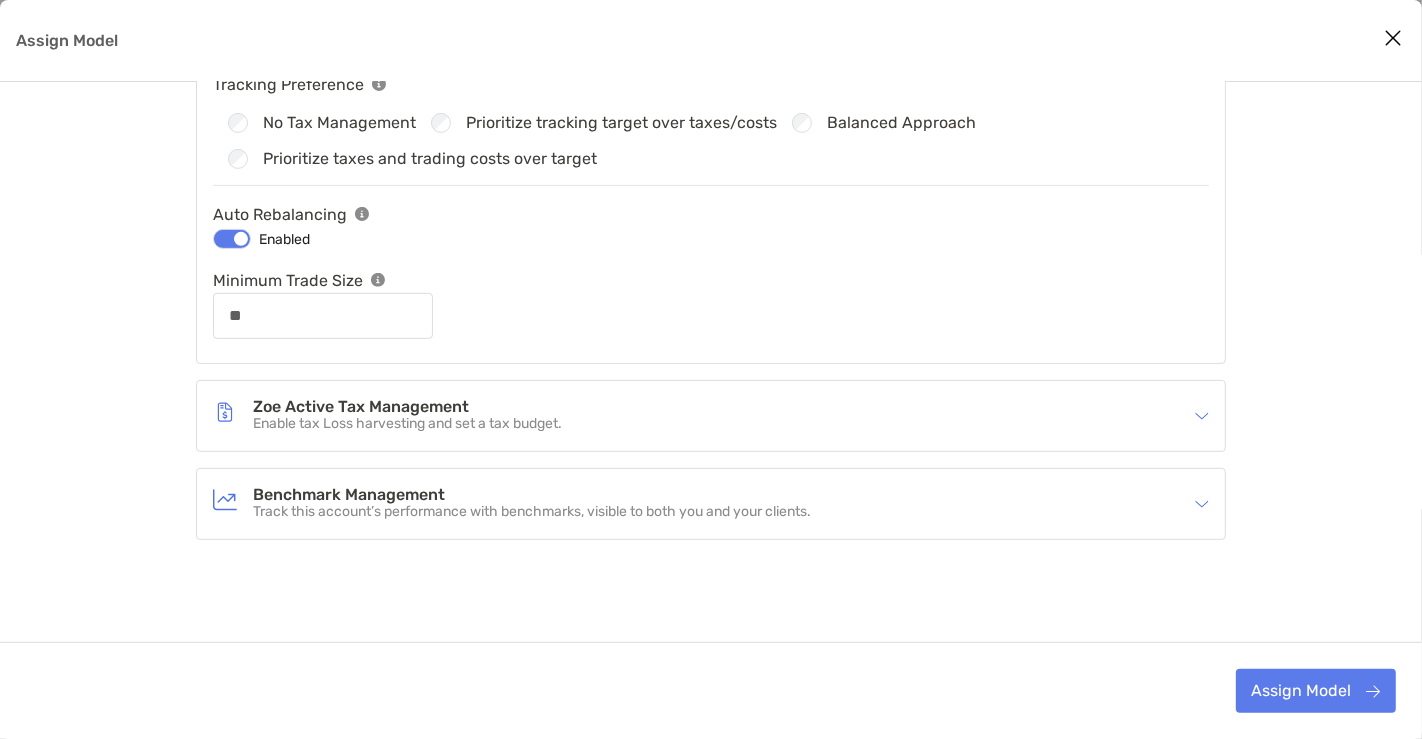 click on "Benchmark Management" at bounding box center [532, 495] 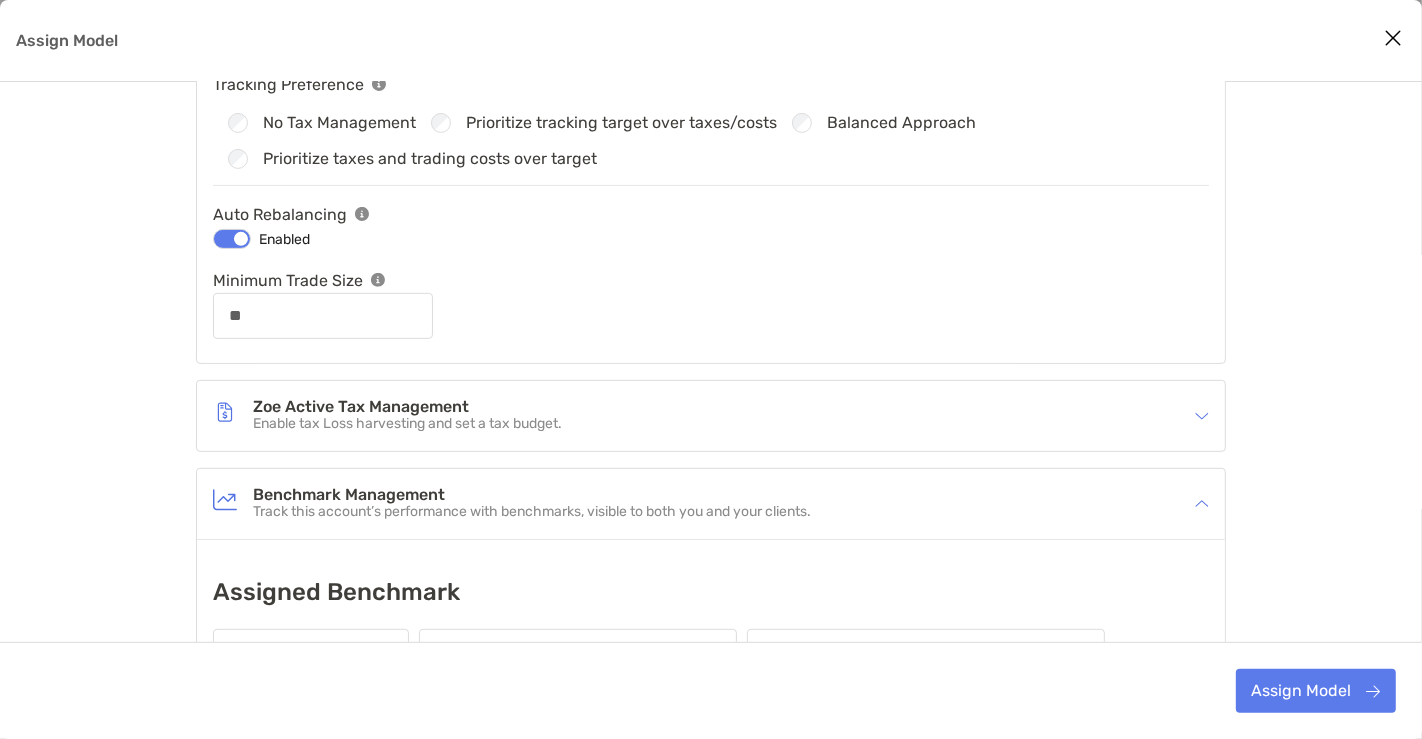 scroll, scrollTop: 825, scrollLeft: 0, axis: vertical 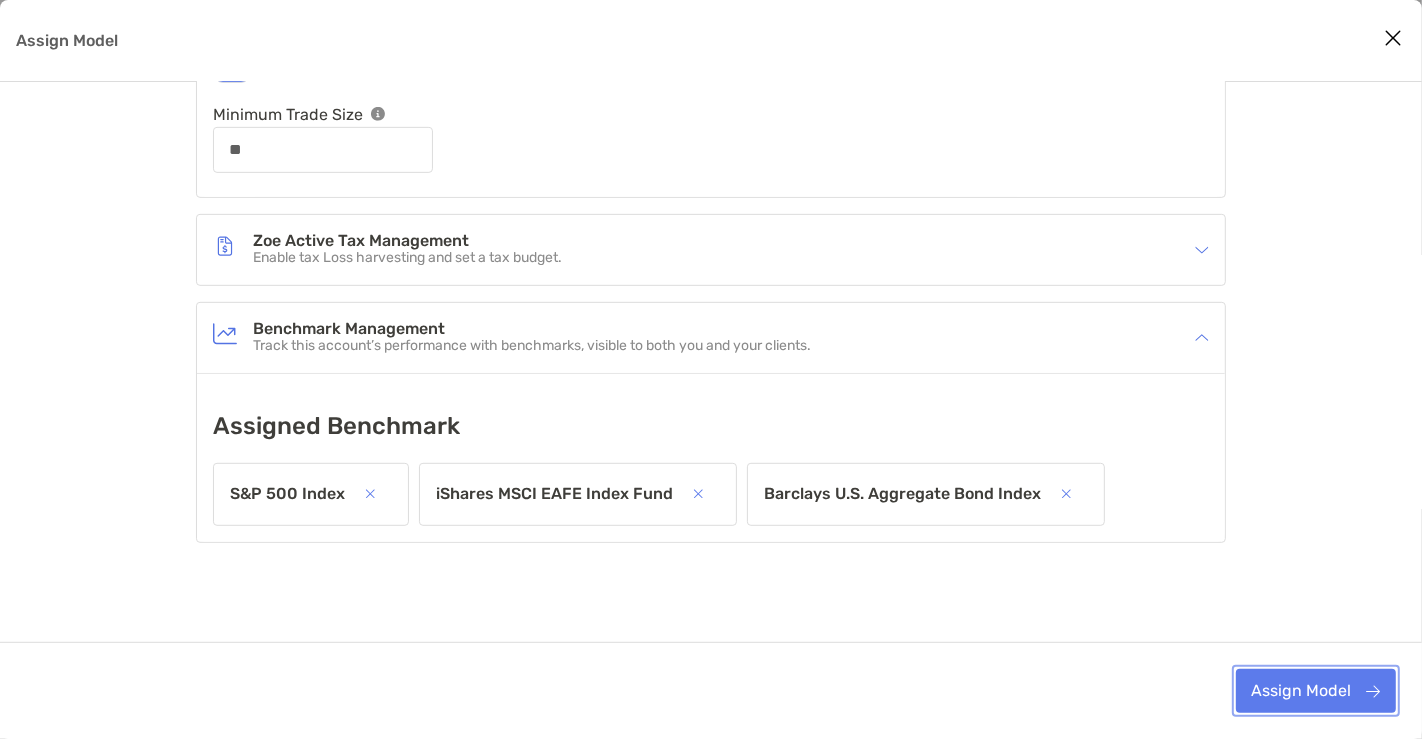 click on "Assign Model" at bounding box center (1316, 691) 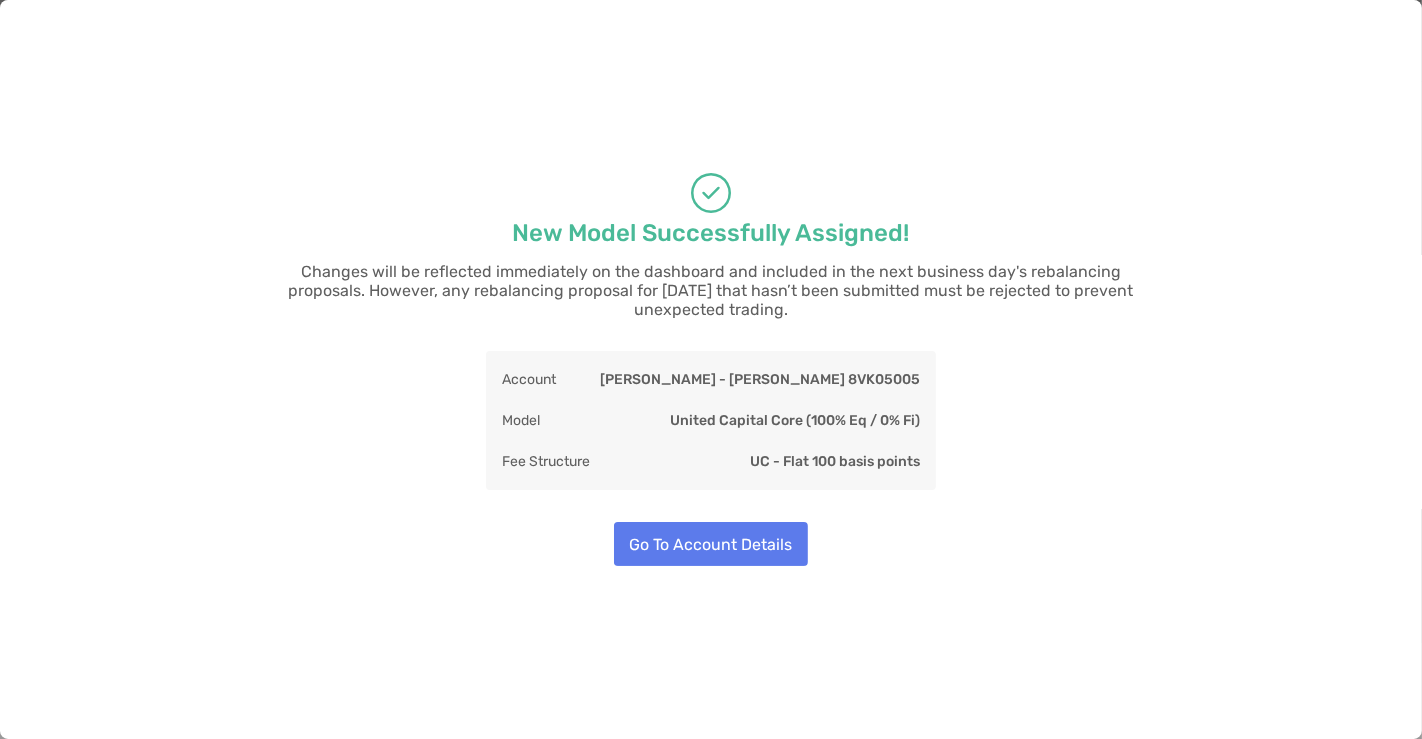 scroll, scrollTop: 738, scrollLeft: 0, axis: vertical 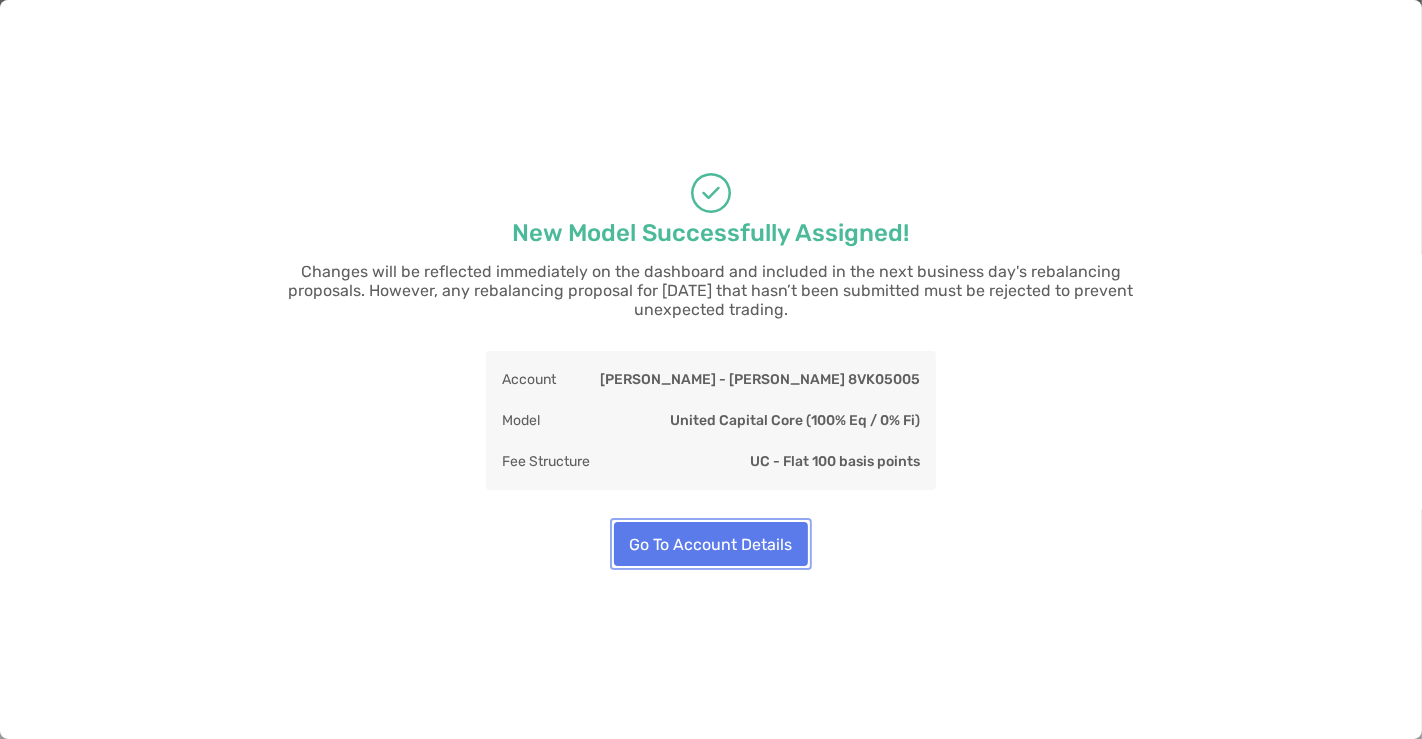 click on "Go To Account Details" at bounding box center [711, 544] 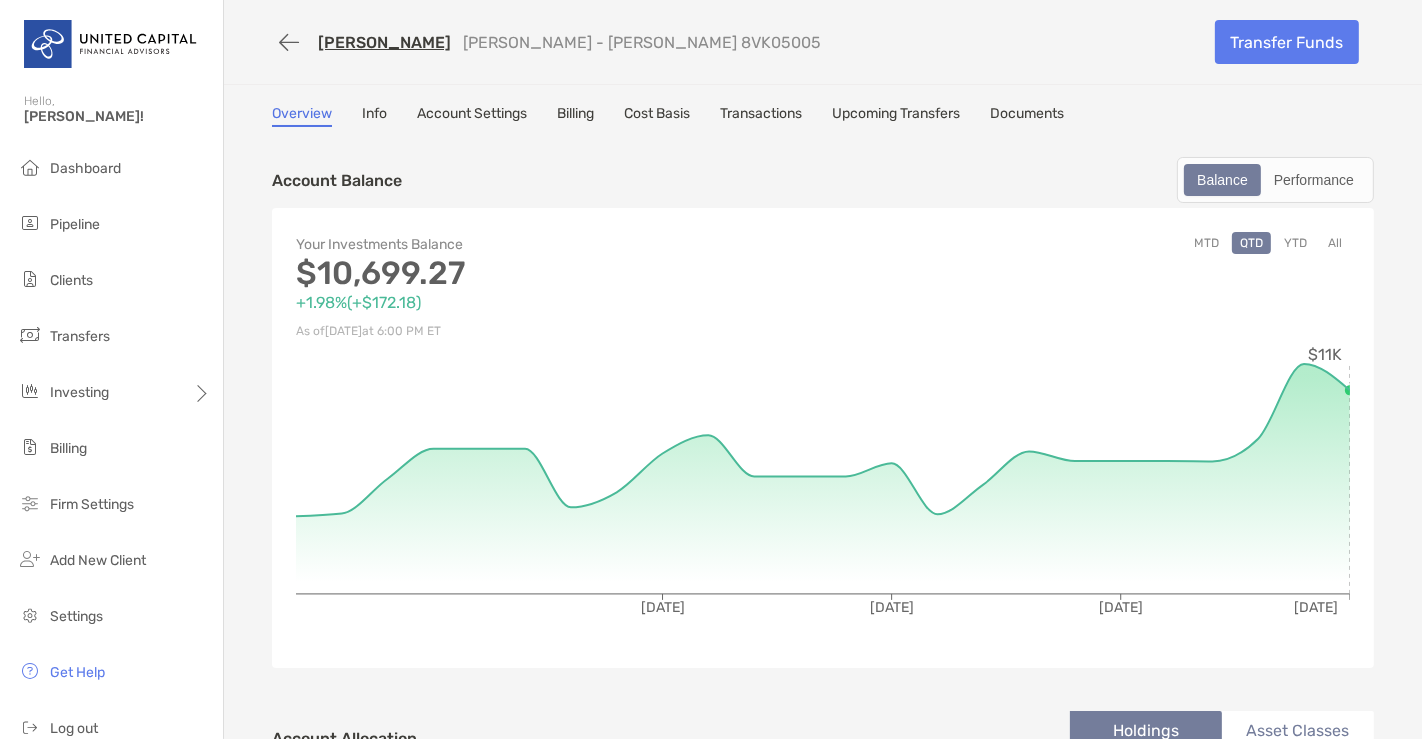 click on "MTD QTD YTD All" at bounding box center [1086, 288] 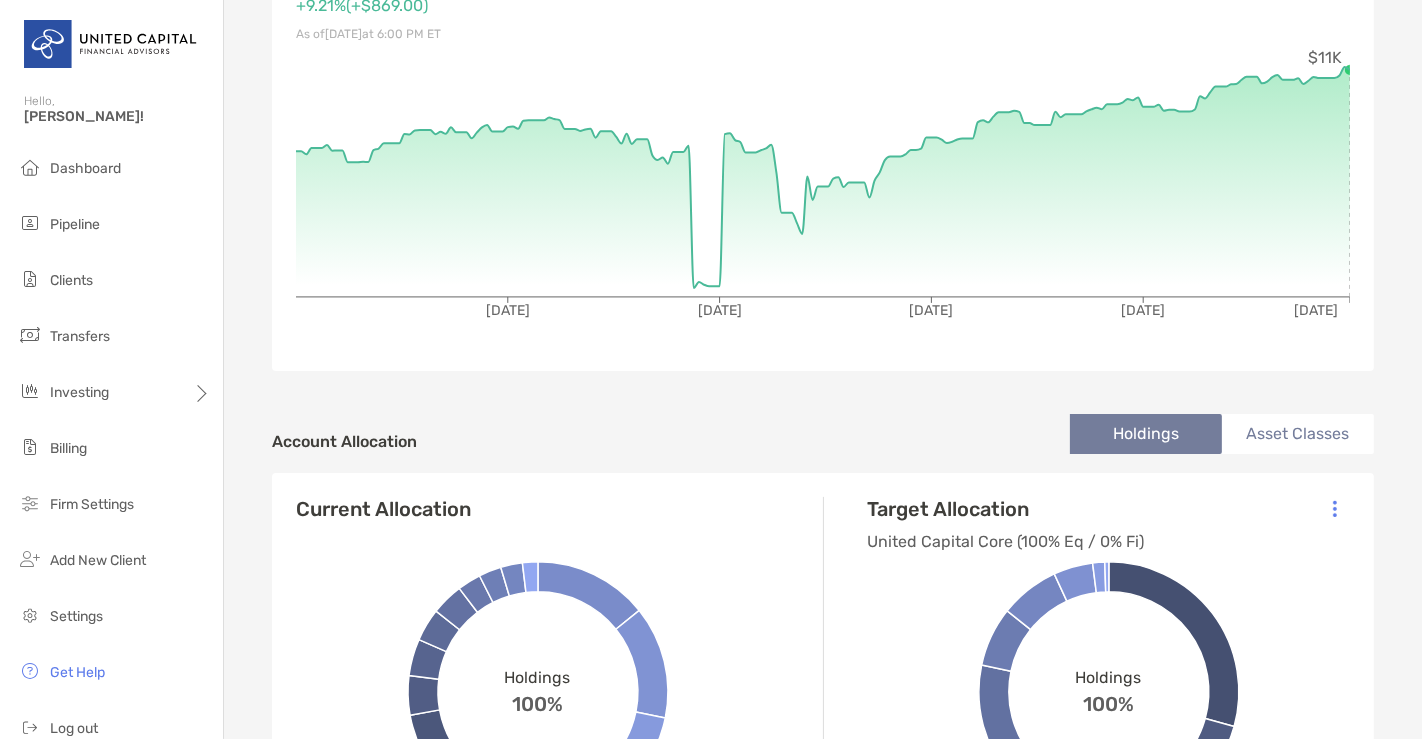 scroll, scrollTop: 297, scrollLeft: 0, axis: vertical 